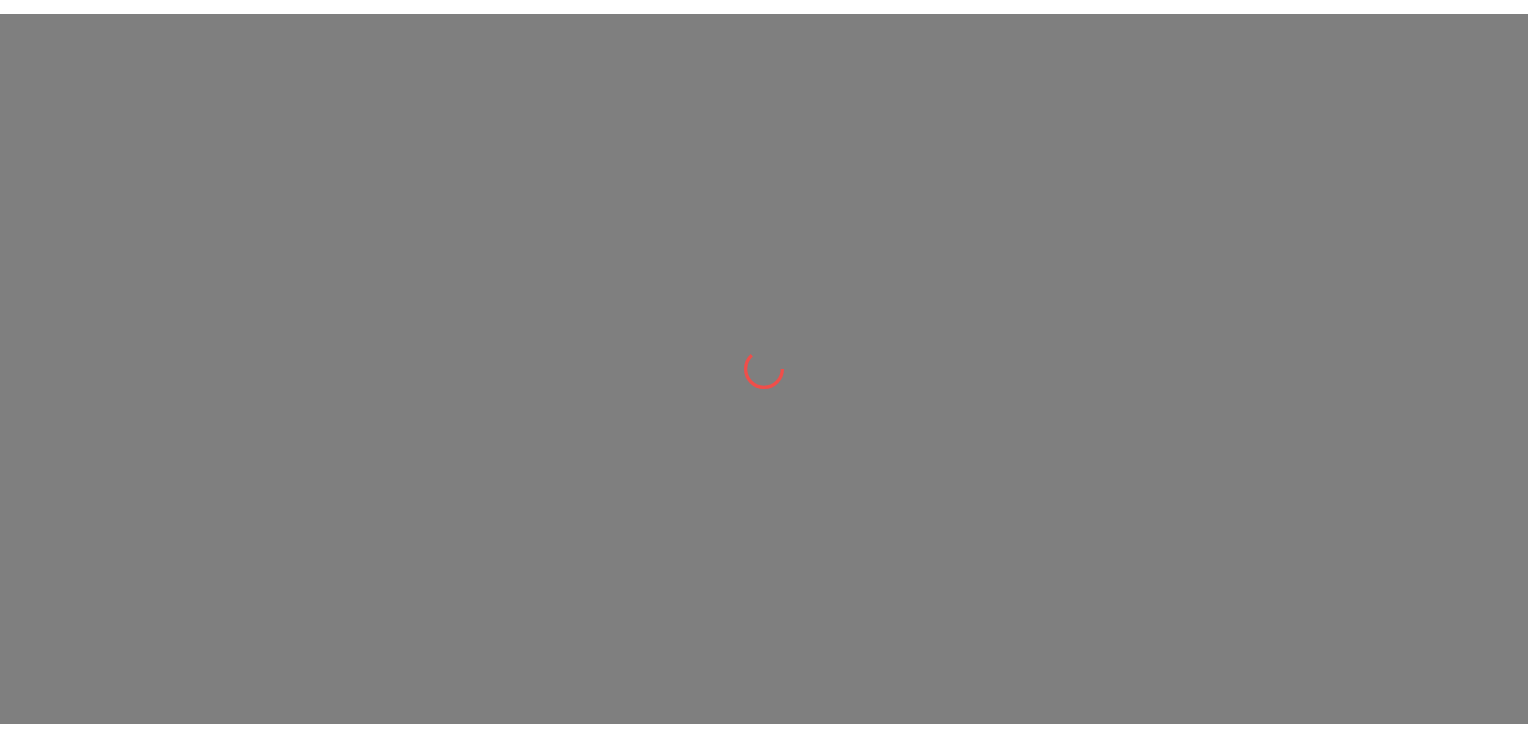 scroll, scrollTop: 0, scrollLeft: 0, axis: both 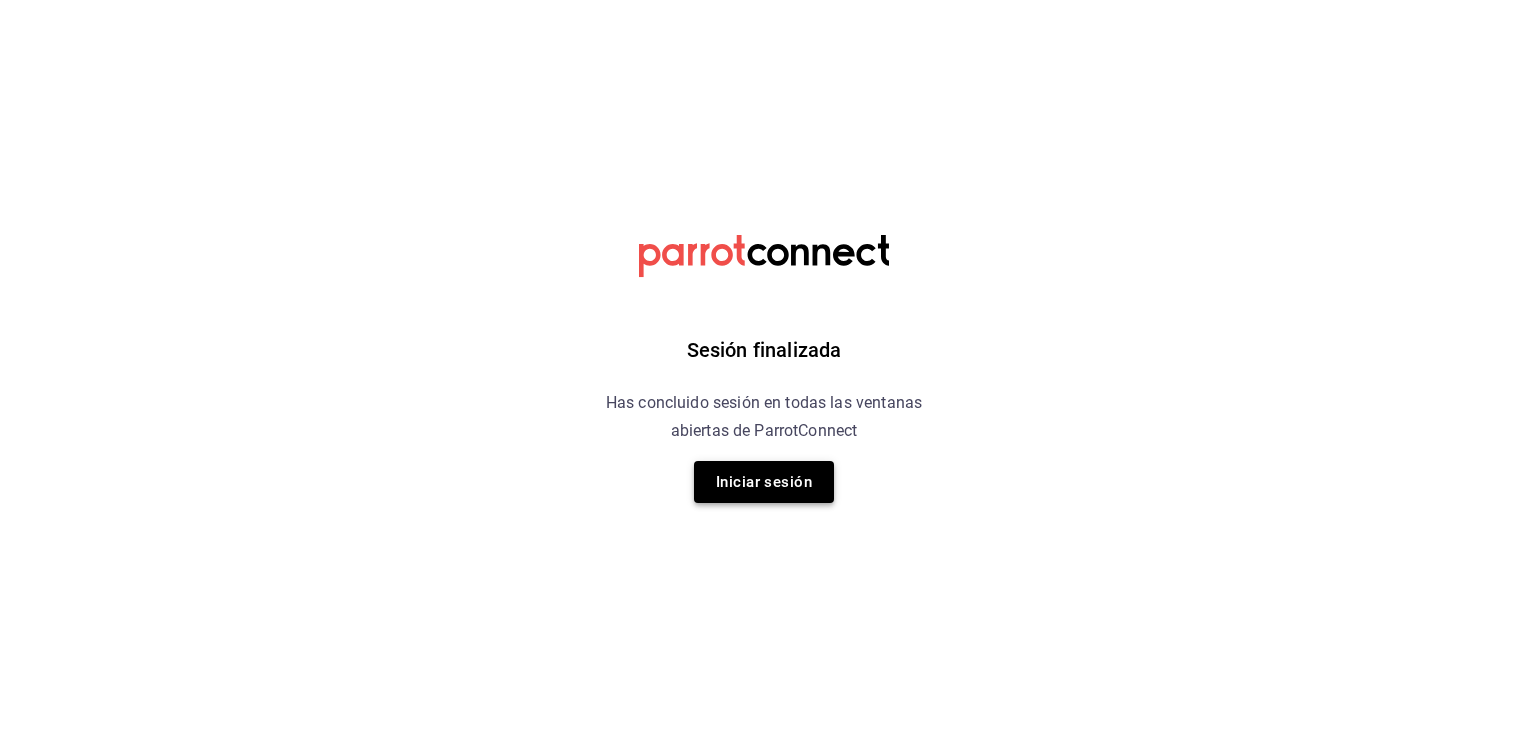 click on "Iniciar sesión" at bounding box center (764, 482) 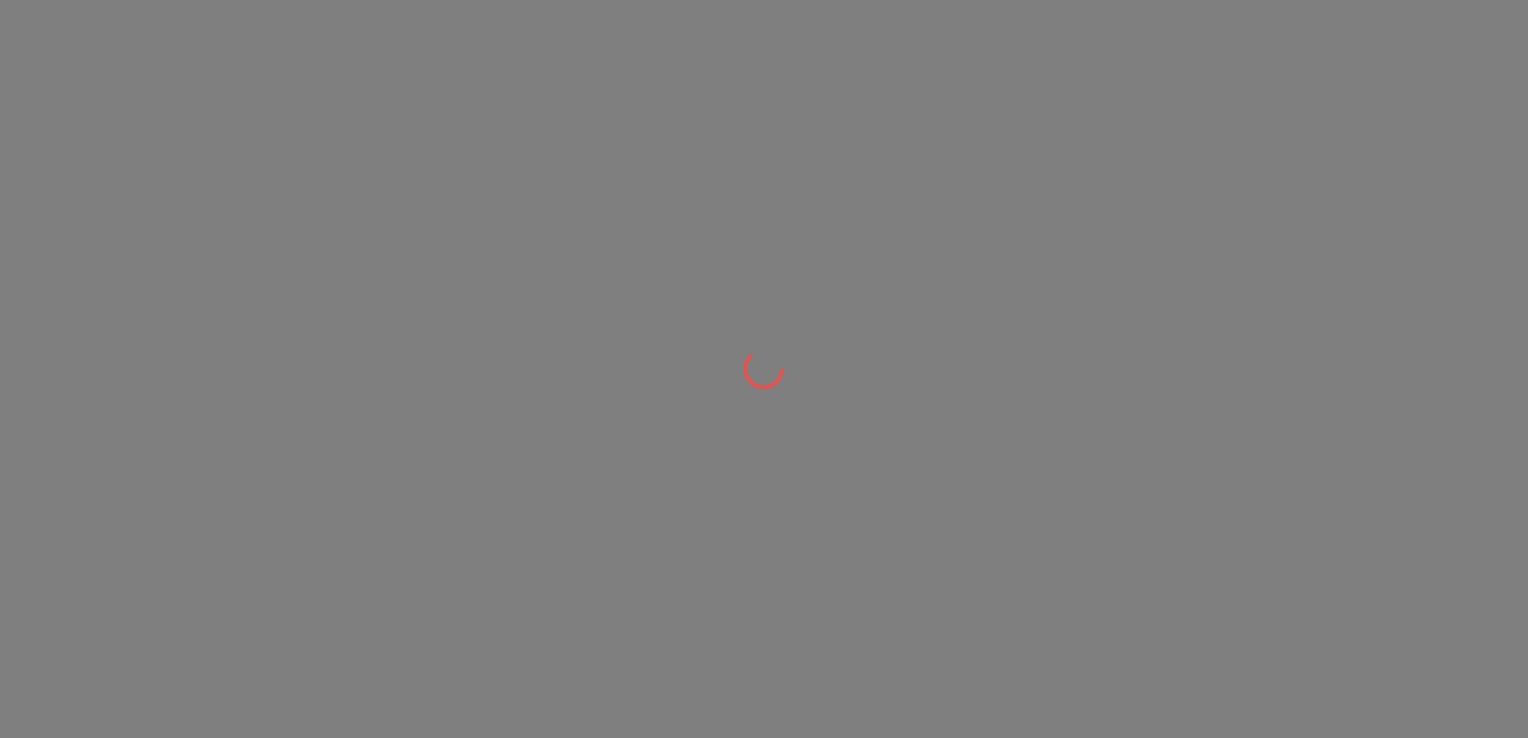 scroll, scrollTop: 0, scrollLeft: 0, axis: both 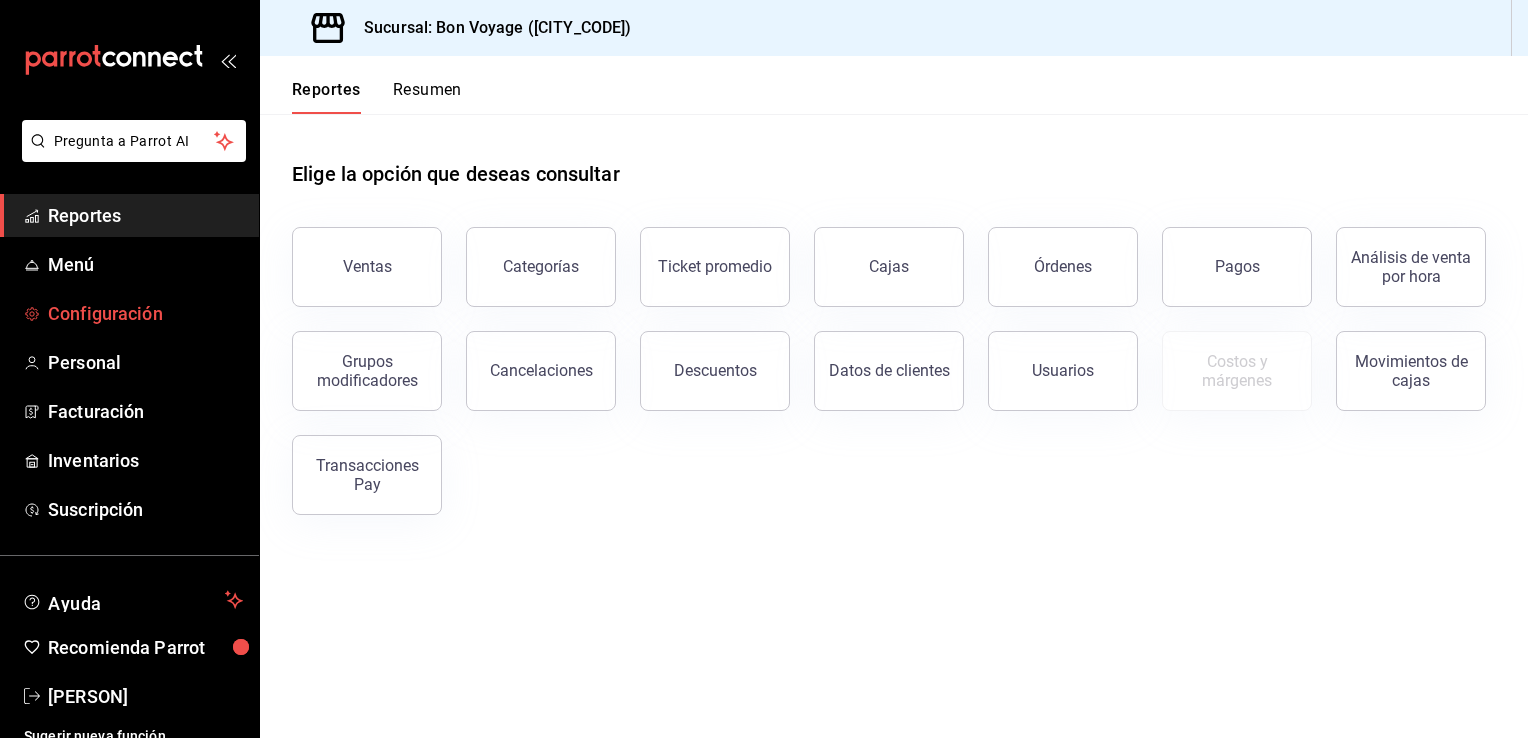 click on "Configuración" at bounding box center [145, 313] 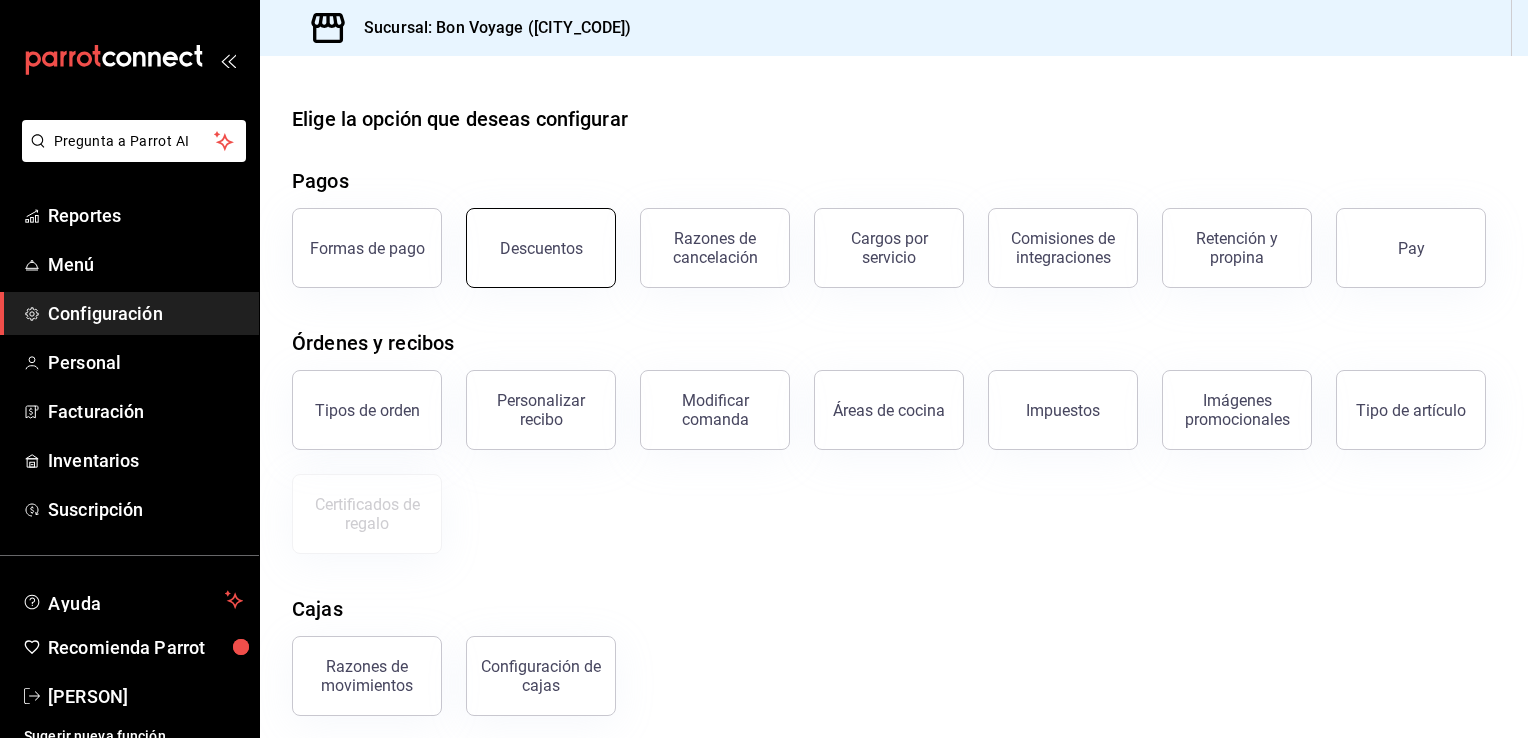 click on "Descuentos" at bounding box center [541, 248] 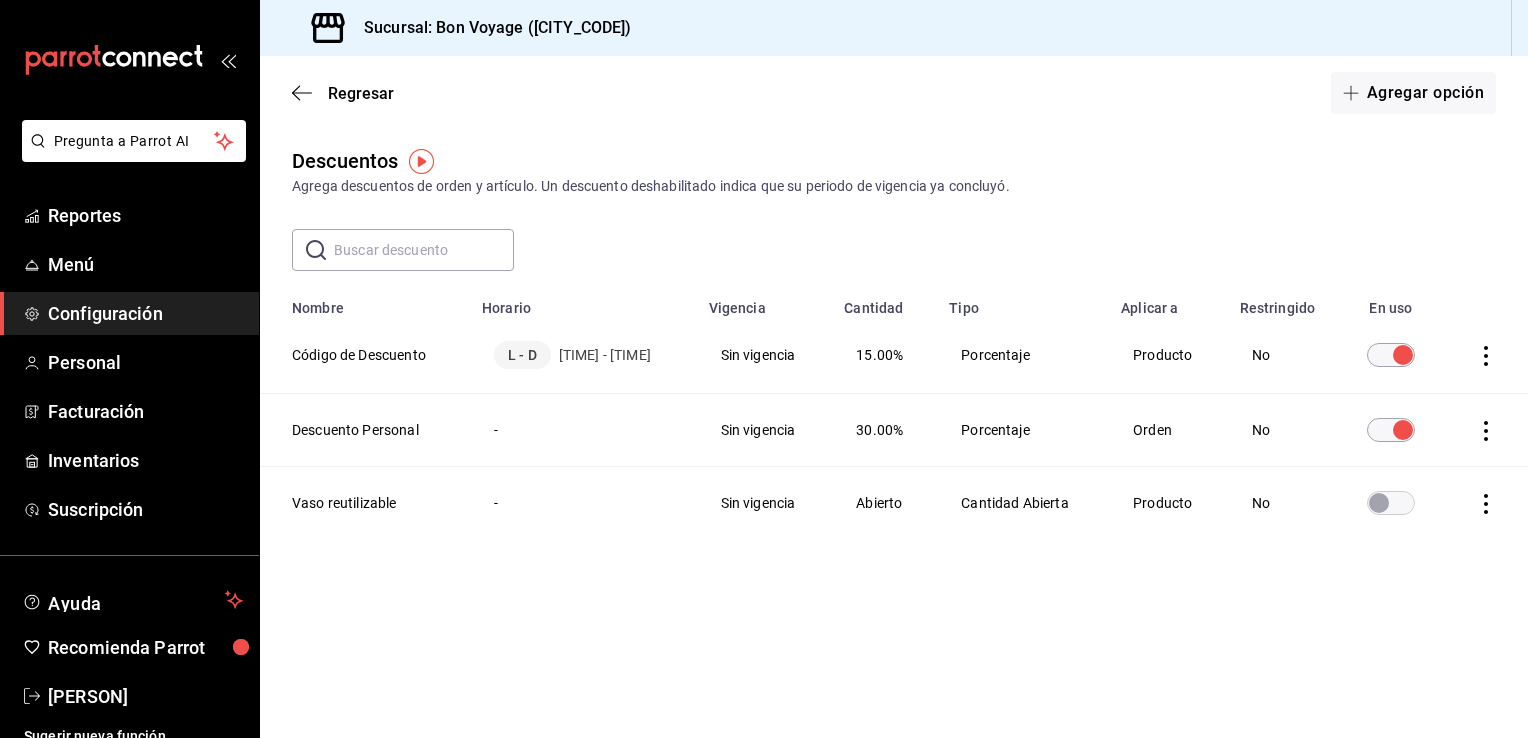 click 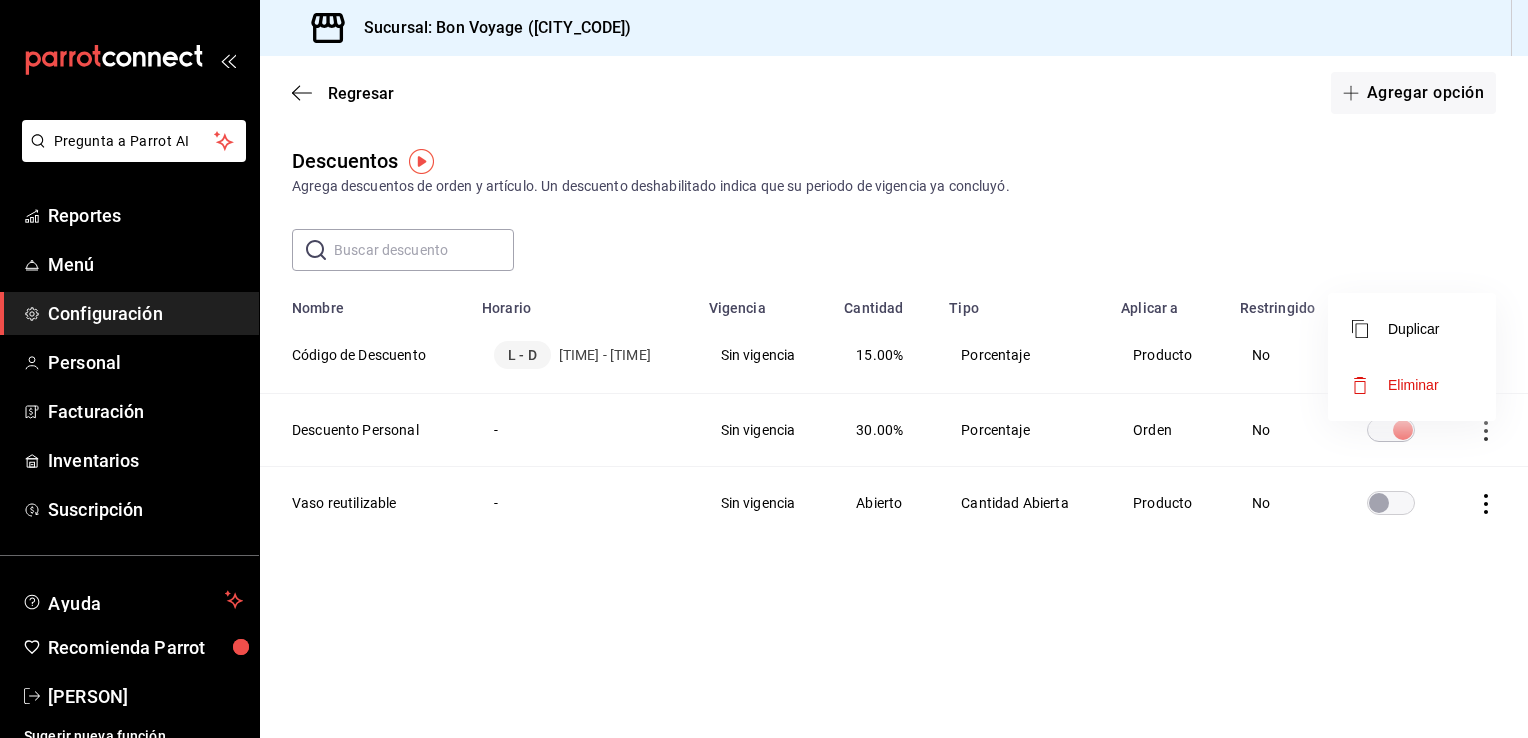 click on "Eliminar" at bounding box center [1395, 385] 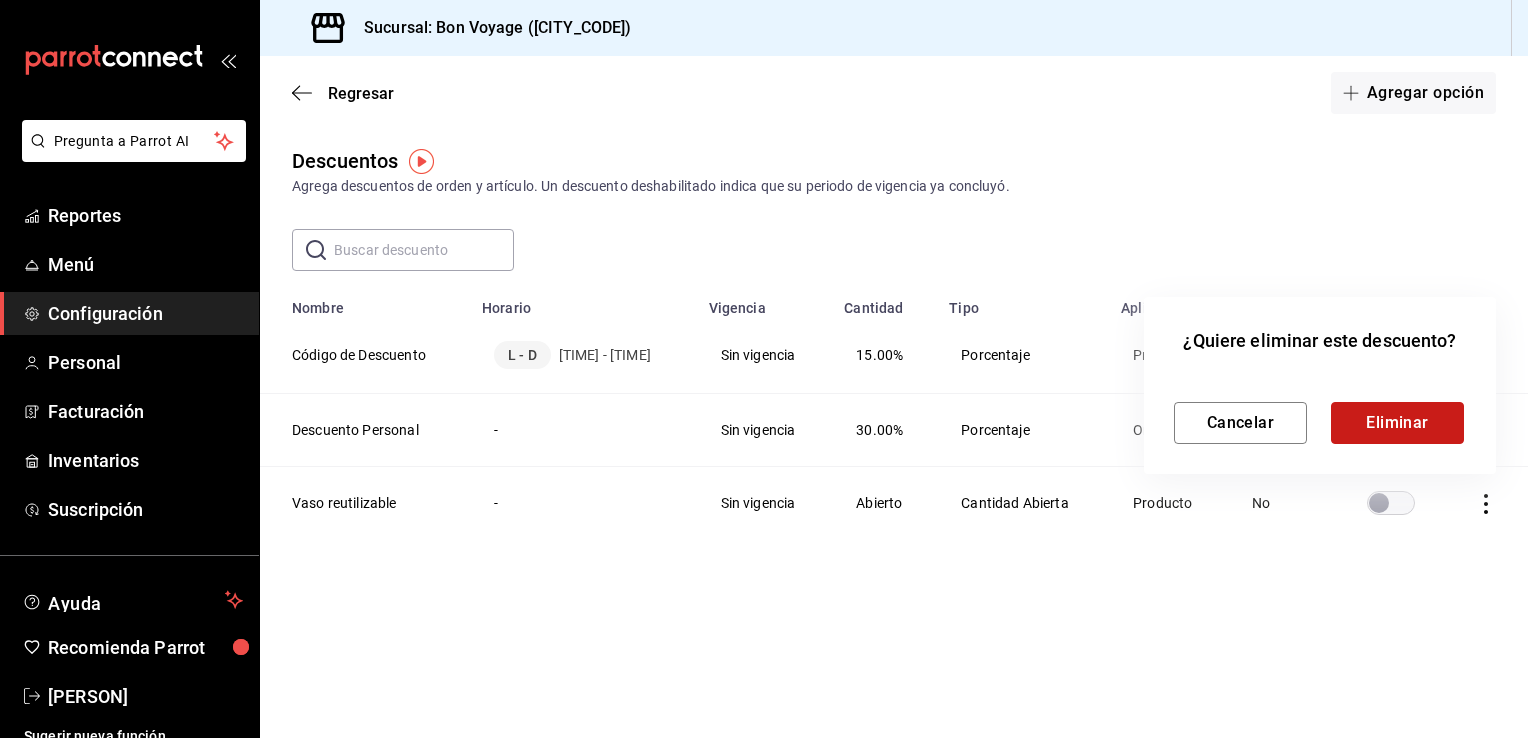 click on "Eliminar" at bounding box center (1397, 423) 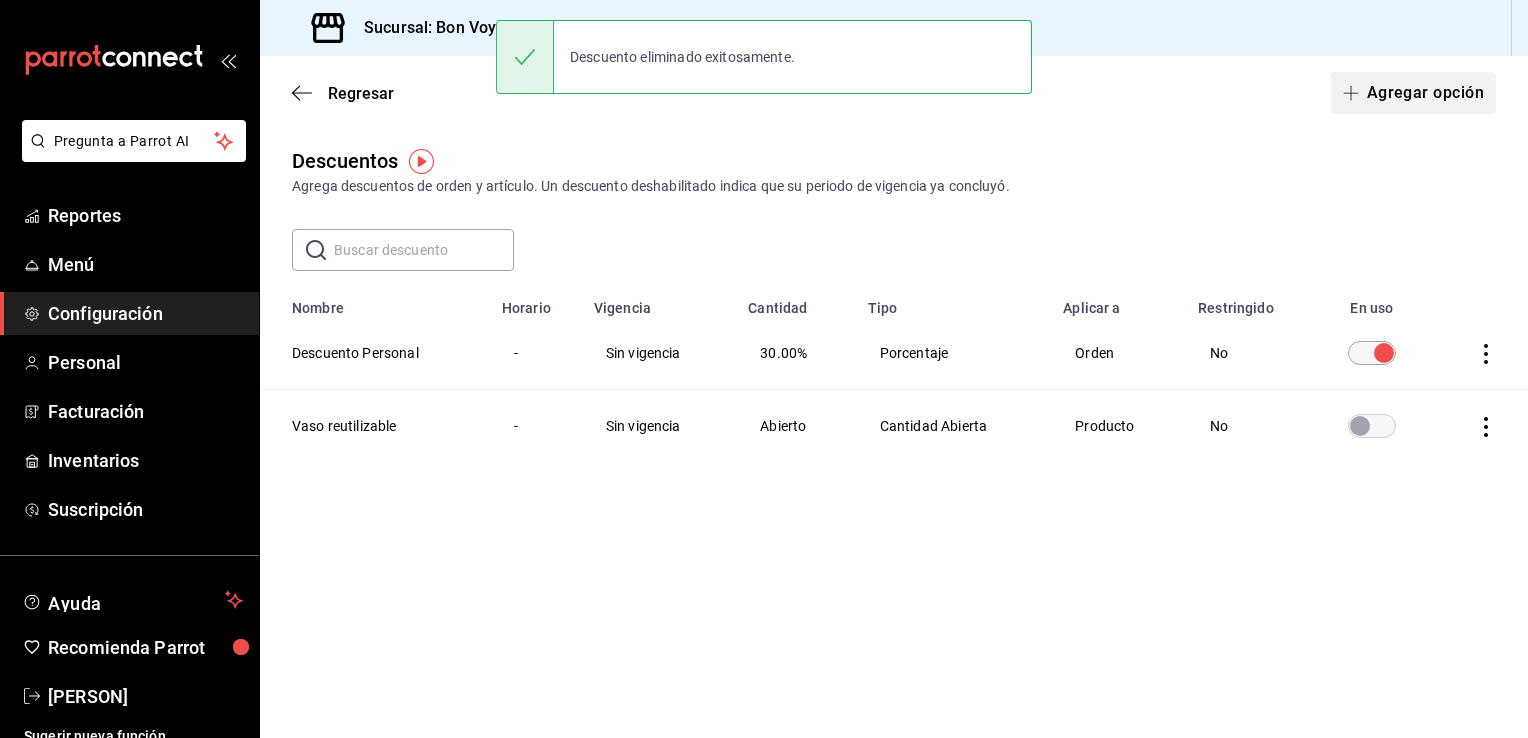 click on "Agregar opción" at bounding box center (1413, 93) 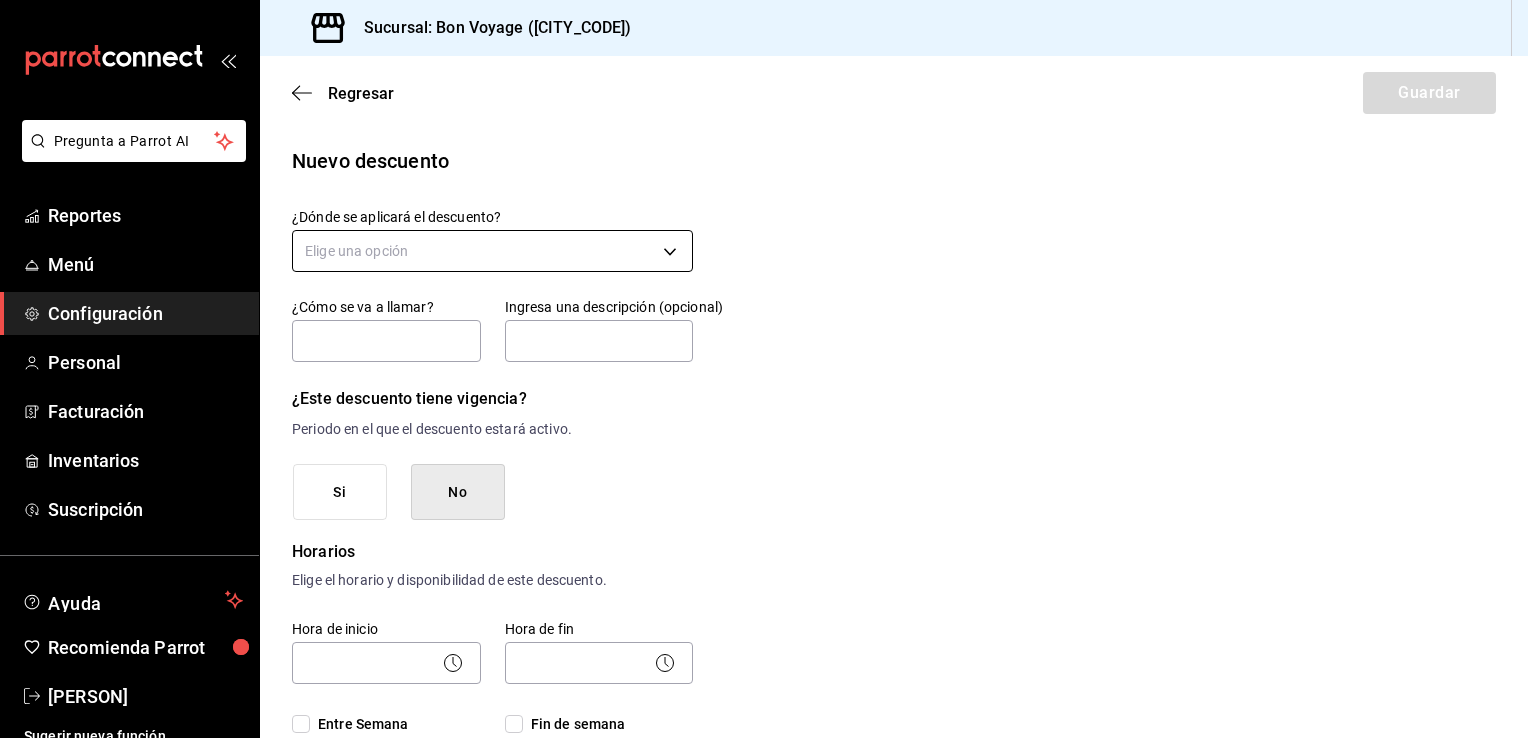 click on "Pregunta a Parrot AI Reportes   Menú   Configuración   Personal   Facturación   Inventarios   Suscripción   Ayuda Recomienda Parrot   [PERSON]   Sugerir nueva función   Sucursal: Bon Voyage ([CITY_CODE]) Regresar Guardar Nuevo descuento ¿Dónde se aplicará el descuento? Elige una opción ¿Cómo se va a llamar? Ingresa una descripción (opcional) ¿Este descuento tiene vigencia? Periodo en el que el descuento estará activo. Si No Horarios Elige el horario y disponibilidad de este descuento. Hora de inicio ​ Entre Semana Lunes Martes Miércoles Jueves Viernes Hora de fin ​ Fin de semana Sábado Domingo Agregar horario 1 de 5 horarios ¿Este descuento requiere un permiso especial para aplicarse? Solo los usuarios con el permiso de "Aplicar descuento" podrán usar este descuento en el Punto de Venta. Si No ¿Quieres que el usuario defina el valor del descuento en el Punto de Venta? Si No ¿Cómo se aplicará el descuento? Elige si el descuento será un porcentaje sobre el total o una cantidad fija. %" at bounding box center [764, 369] 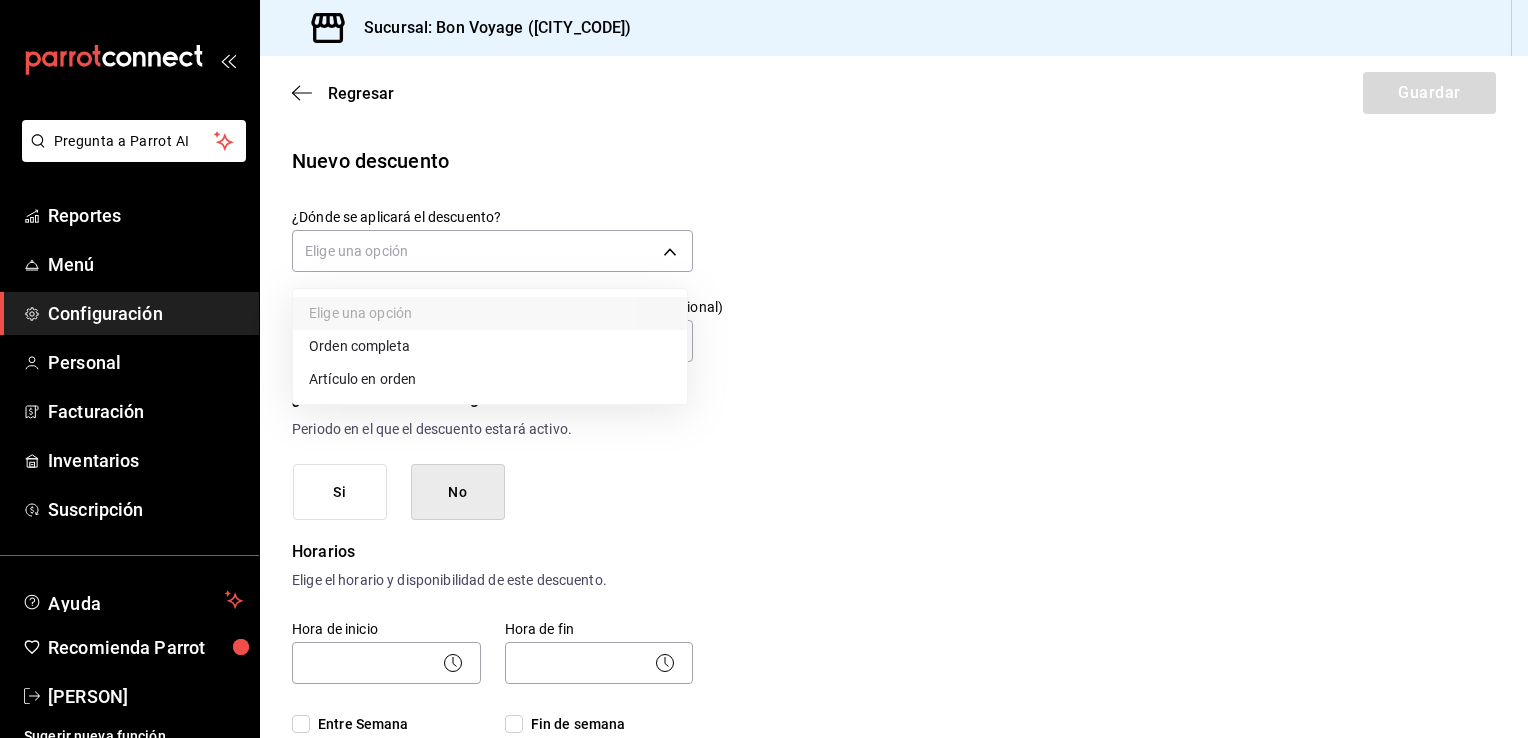 click on "Artículo en orden" at bounding box center (490, 379) 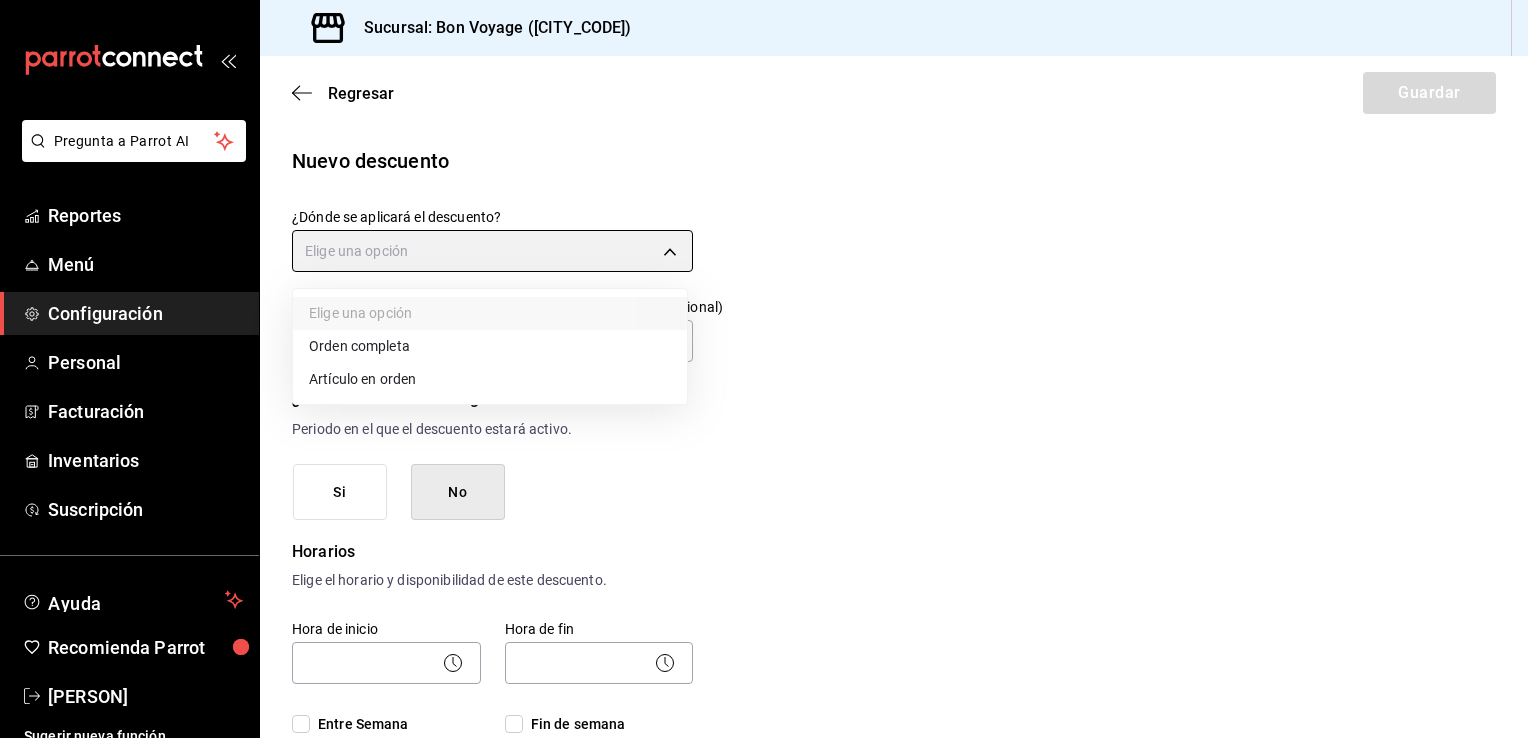 type on "ORDER_ITEM" 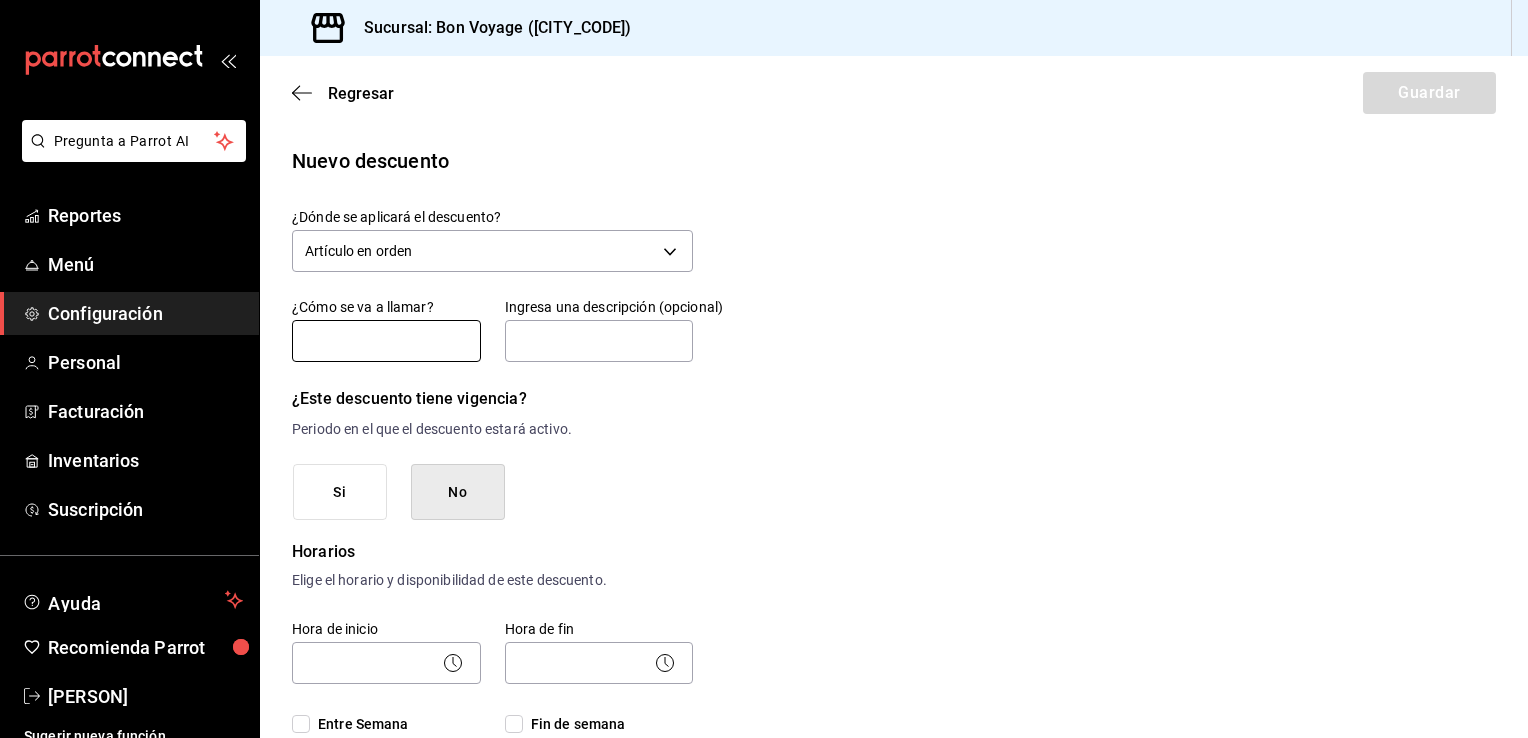 click at bounding box center (386, 341) 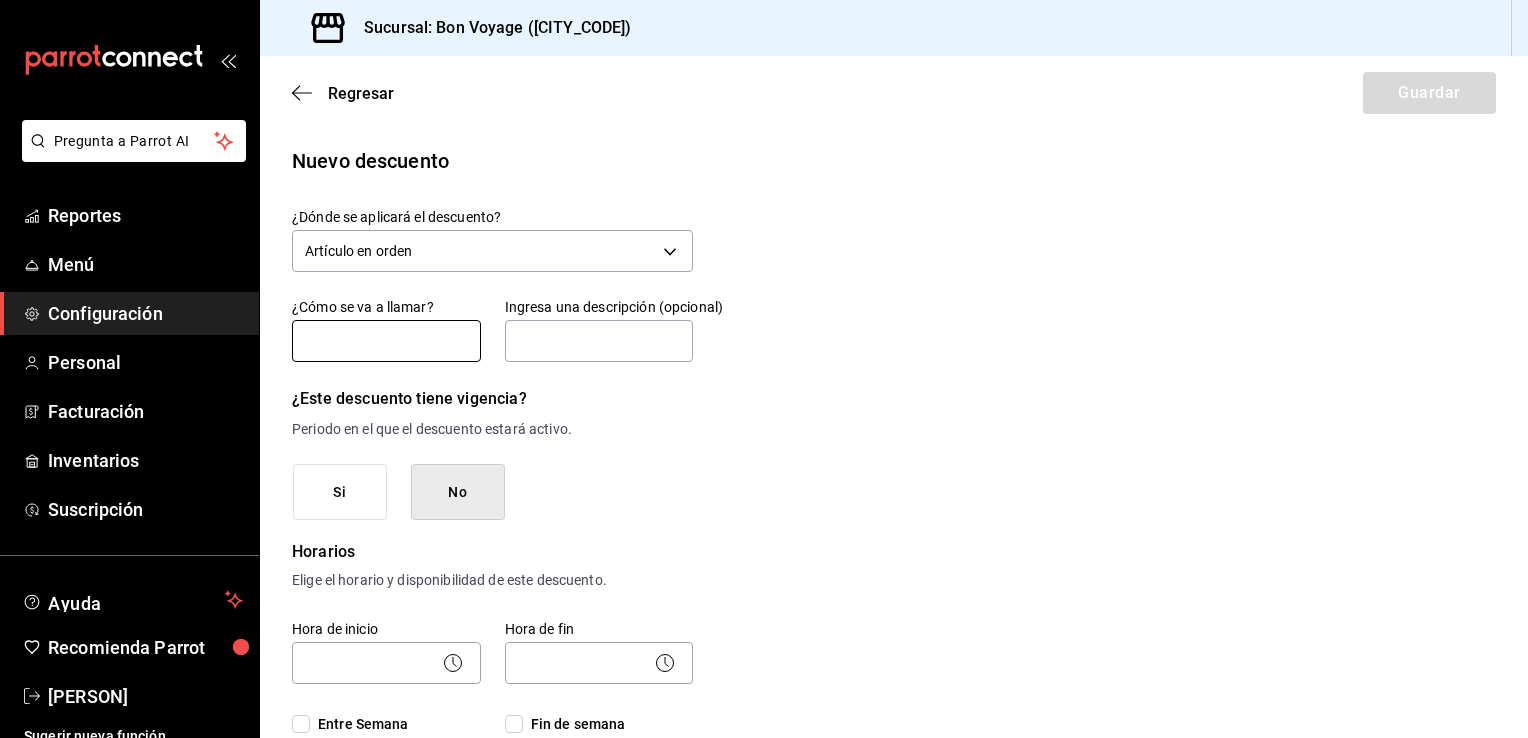 type on "Código de Descuento" 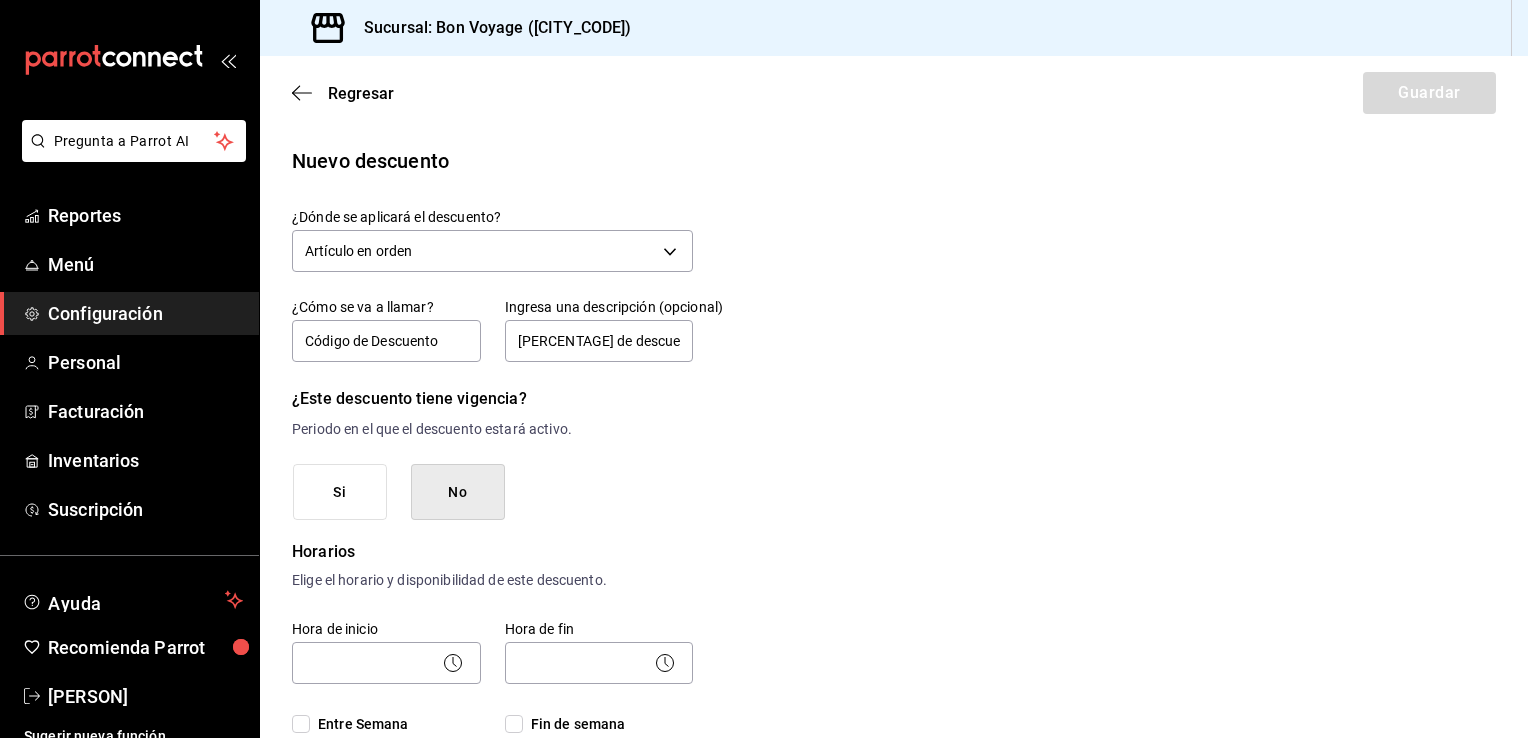 click on "¿Este descuento tiene vigencia? Periodo en el que el descuento estará activo. Si No" at bounding box center [492, 452] 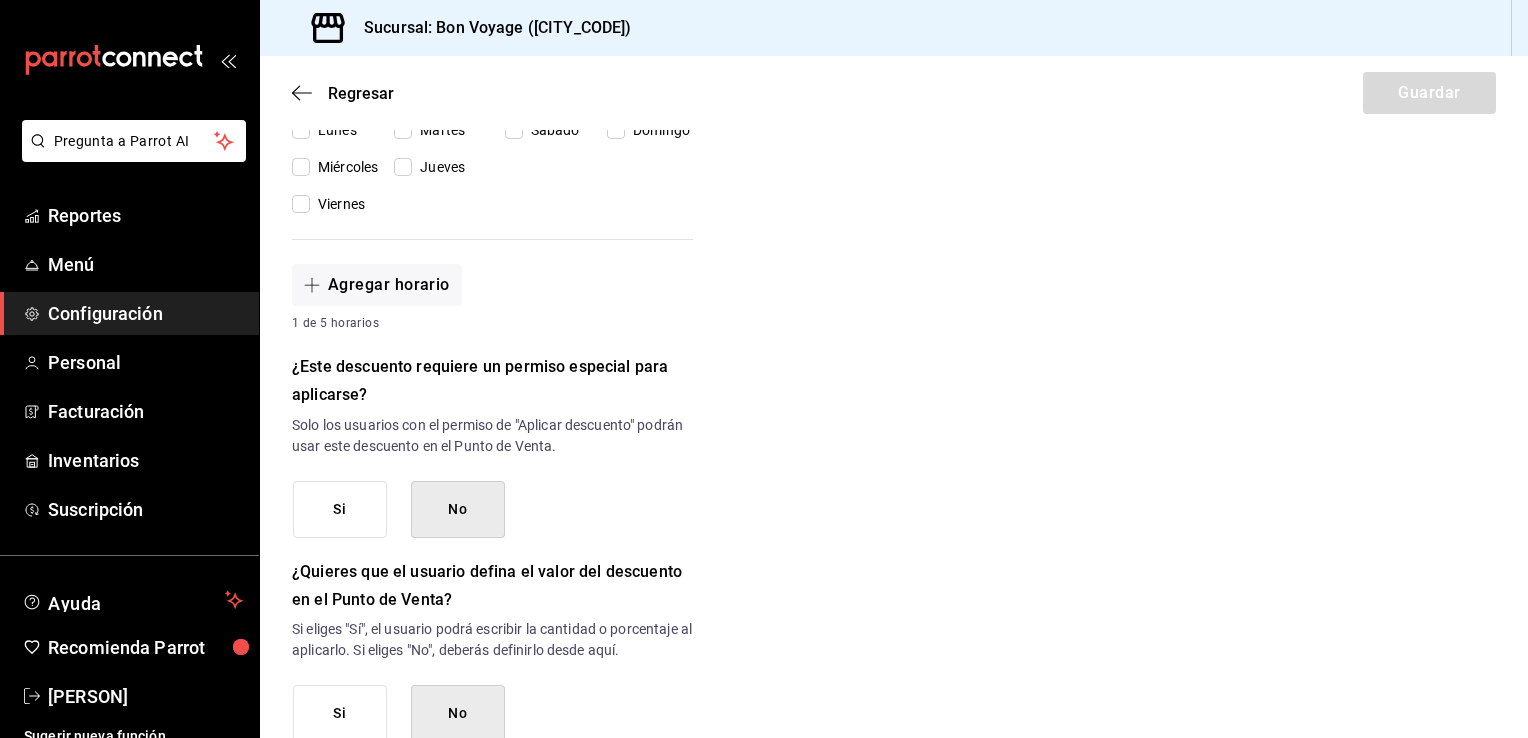 scroll, scrollTop: 635, scrollLeft: 0, axis: vertical 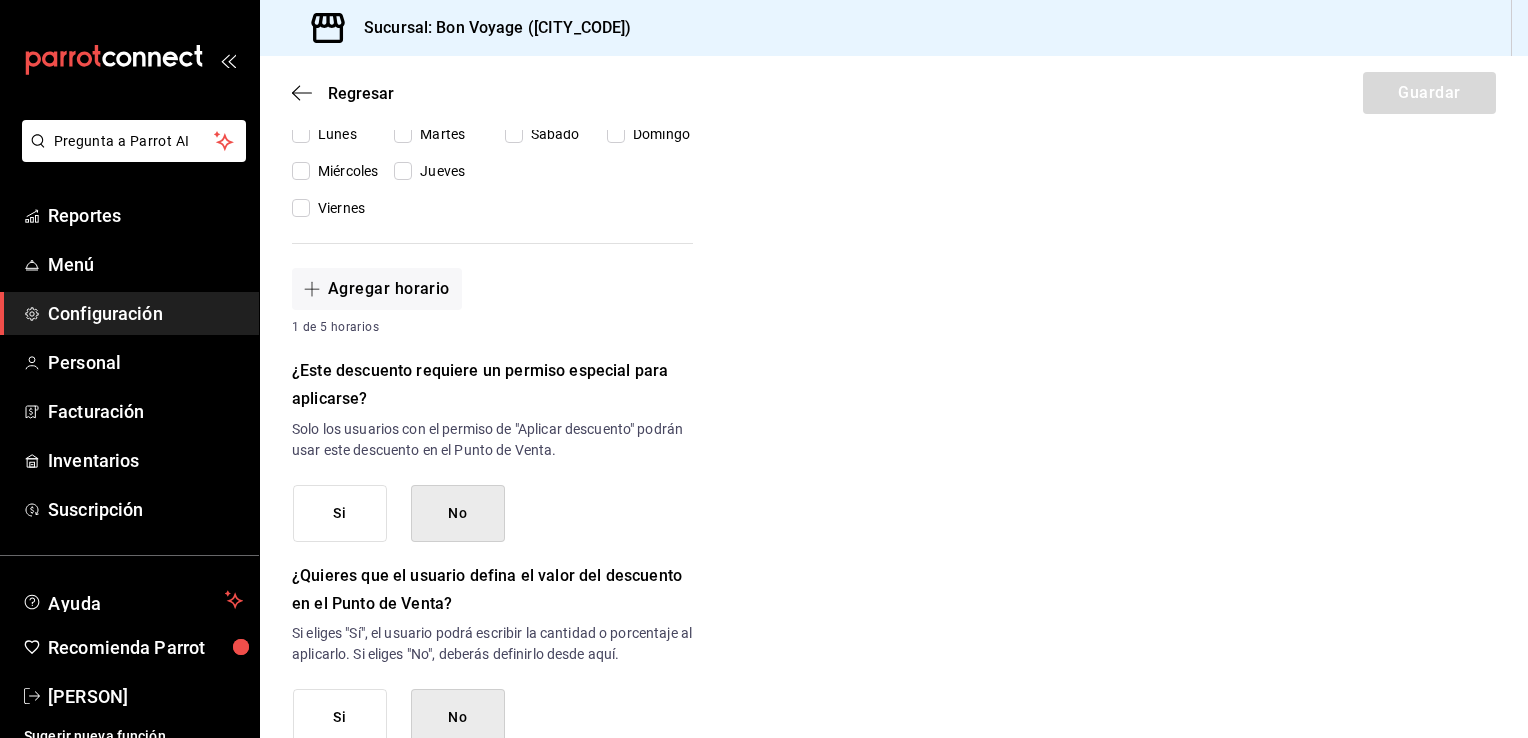 click on "Nuevo descuento ¿Dónde se aplicará el descuento? Artículo en orden ORDER_ITEM ¿Cómo se va a llamar? Código de Descuento Ingresa una descripción (opcional) [PERCENTAGE] de descuento (para los de administración solo en bebidas starbucks) ¿Este descuento tiene vigencia? Periodo en el que el descuento estará activo. Si No Horarios Elige el horario y disponibilidad de este descuento. Hora de inicio ​ Entre Semana Lunes Martes Miércoles Jueves Viernes Hora de fin ​ Fin de semana Sábado Domingo Agregar horario 1 de 5 horarios ¿Este descuento requiere un permiso especial para aplicarse? Solo los usuarios con el permiso de "Aplicar descuento" podrán usar este descuento en el Punto de Venta. Si No ¿Quieres que el usuario defina el valor del descuento en el Punto de Venta? Si eliges "Sí", el usuario podrá escribir la cantidad o porcentaje al aplicarlo. Si eliges "No", deberás definirlo desde aquí. Si No ¿Cómo se aplicará el descuento? Porcentaje Cantidad Porcentaje [PERCENTAGE] % Porcentaje" at bounding box center [894, 258] 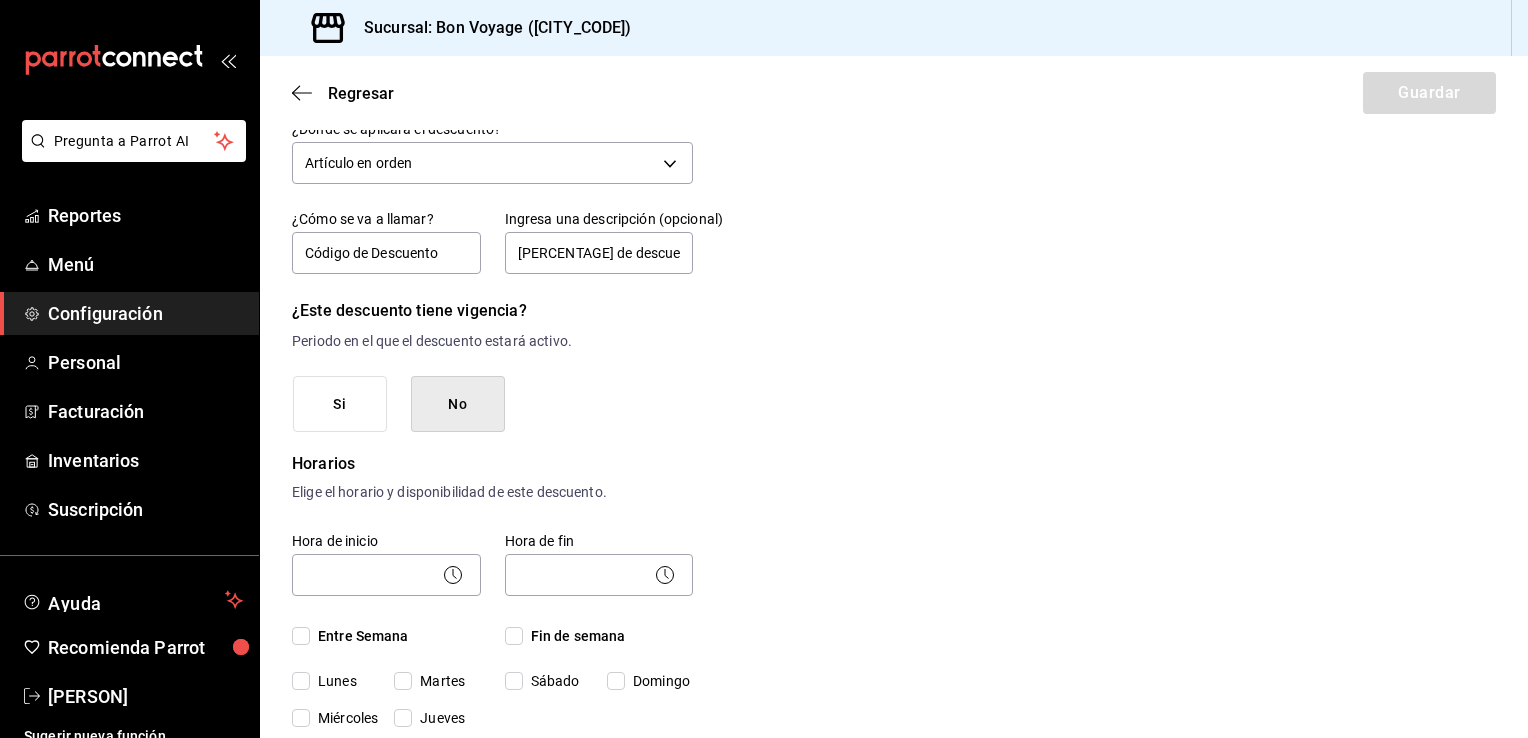 scroll, scrollTop: 72, scrollLeft: 0, axis: vertical 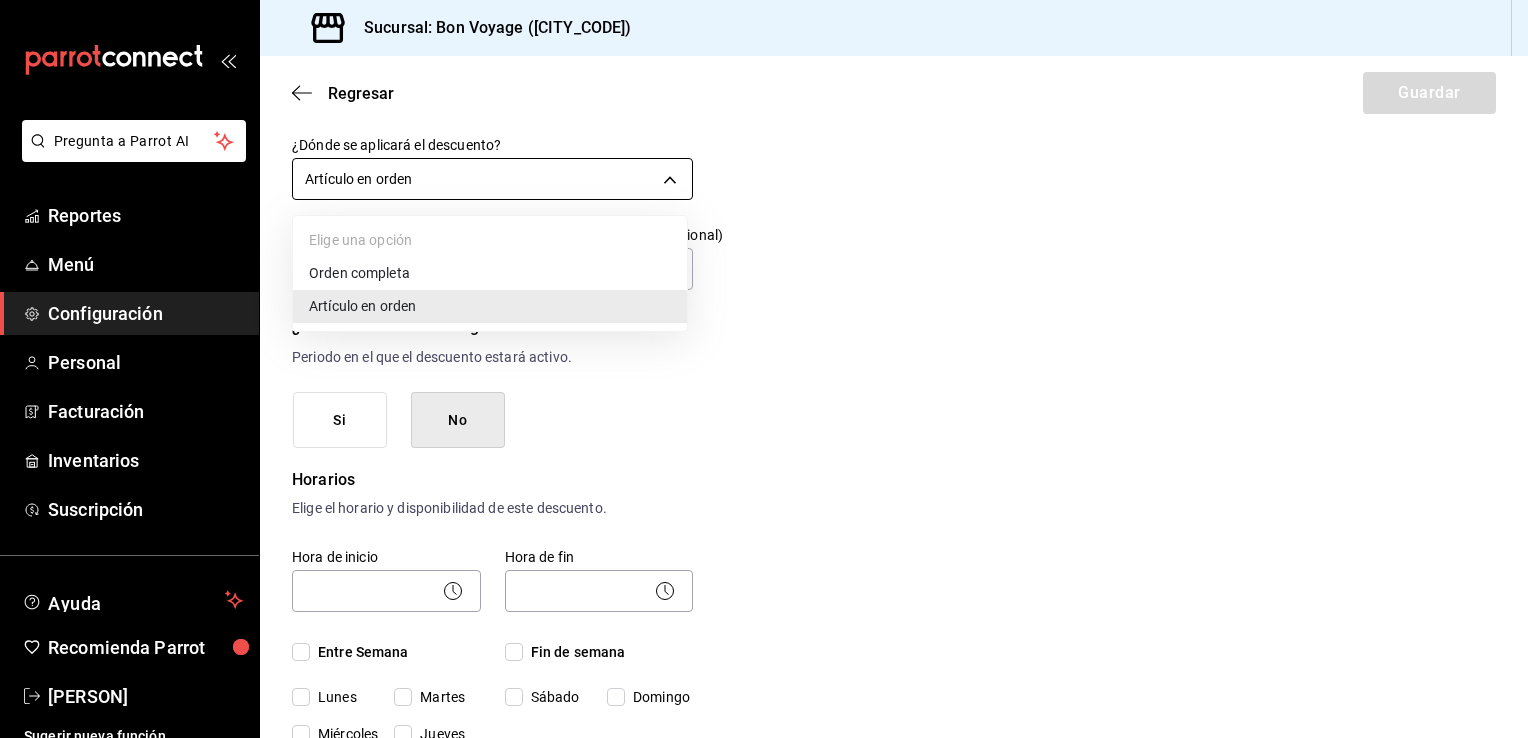 click on "Pregunta a Parrot AI Reportes   Menú   Configuración   Personal   Facturación   Inventarios   Suscripción   Ayuda Recomienda Parrot   [PERSON]   Sugerir nueva función   Sucursal: Bon Voyage ([CITY_CODE]) Regresar Guardar Nuevo descuento ¿Dónde se aplicará el descuento? Artículo en orden ORDER_ITEM ¿Cómo se va a llamar? Código de Descuento Ingresa una descripción (opcional) [PERCENTAGE] de descuento (para los de administración solo en bebidas starbucks) ¿Este descuento tiene vigencia? Periodo en el que el descuento estará activo. Si No Horarios Elige el horario y disponibilidad de este descuento. Hora de inicio ​ Entre Semana Lunes Martes Miércoles Jueves Viernes Hora de fin ​ Fin de semana Sábado Domingo Agregar horario 1 de 5 horarios ¿Este descuento requiere un permiso especial para aplicarse? Solo los usuarios con el permiso de "Aplicar descuento" podrán usar este descuento en el Punto de Venta. Si No ¿Quieres que el usuario defina el valor del descuento en el Punto de Venta? Si No Porcentaje" at bounding box center (764, 369) 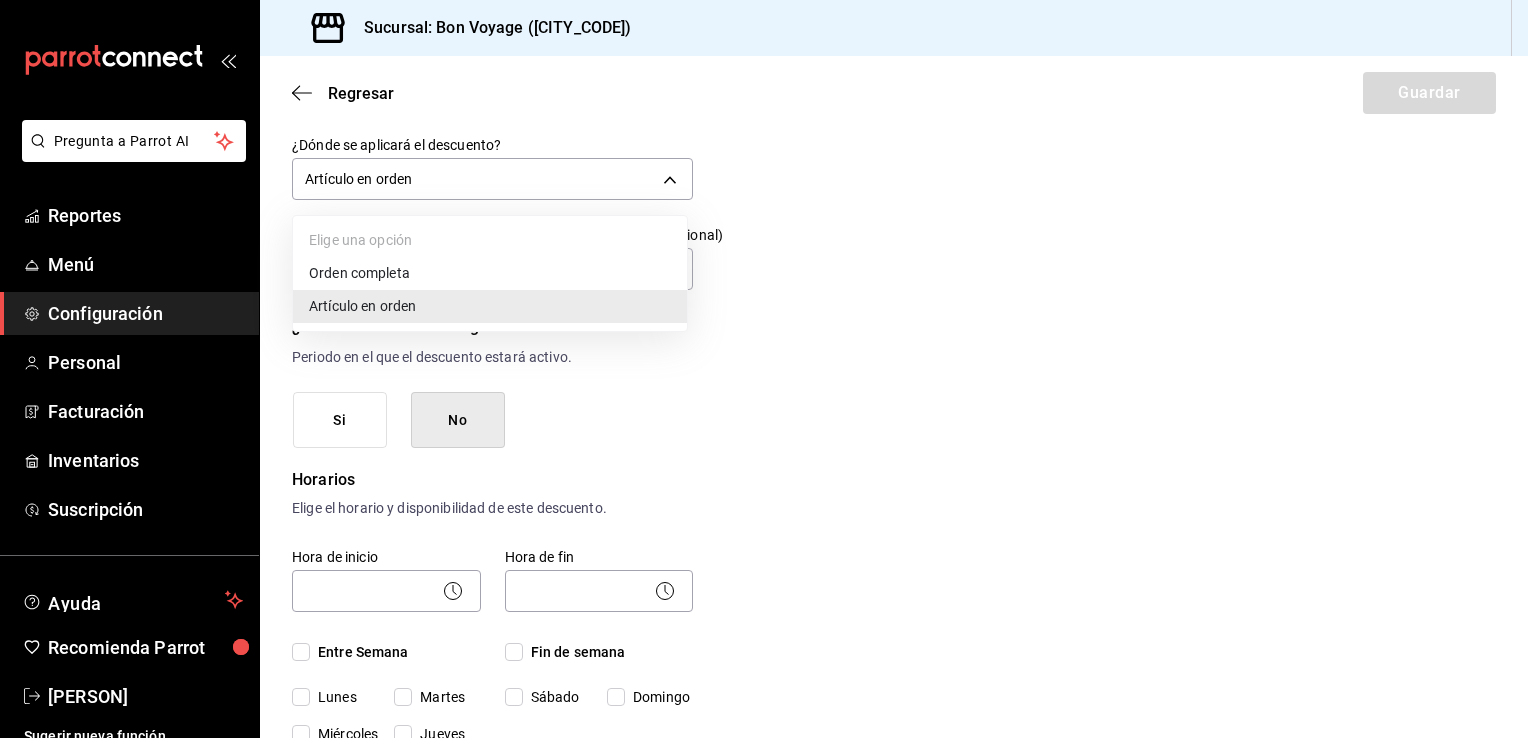 click on "Orden completa" at bounding box center [490, 273] 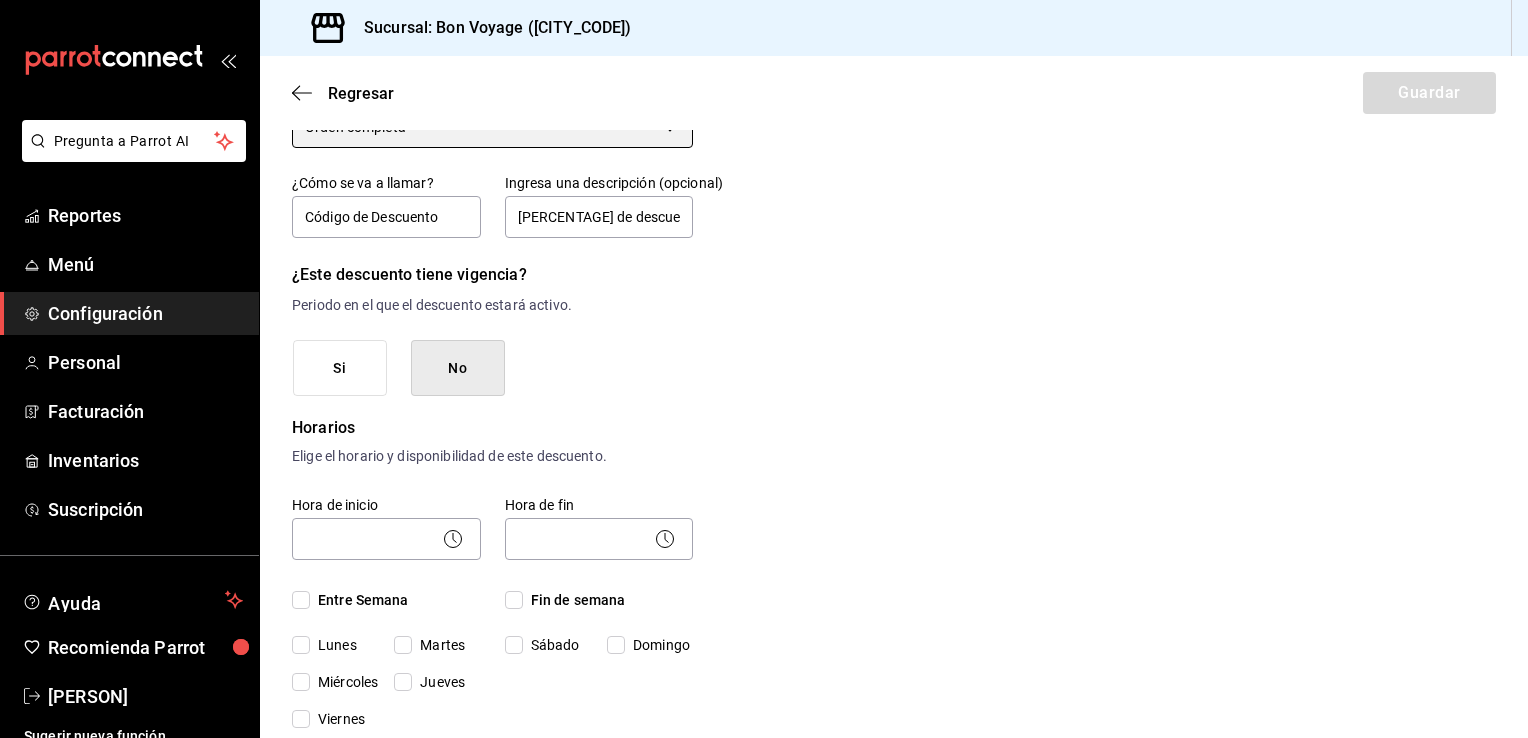 scroll, scrollTop: 0, scrollLeft: 0, axis: both 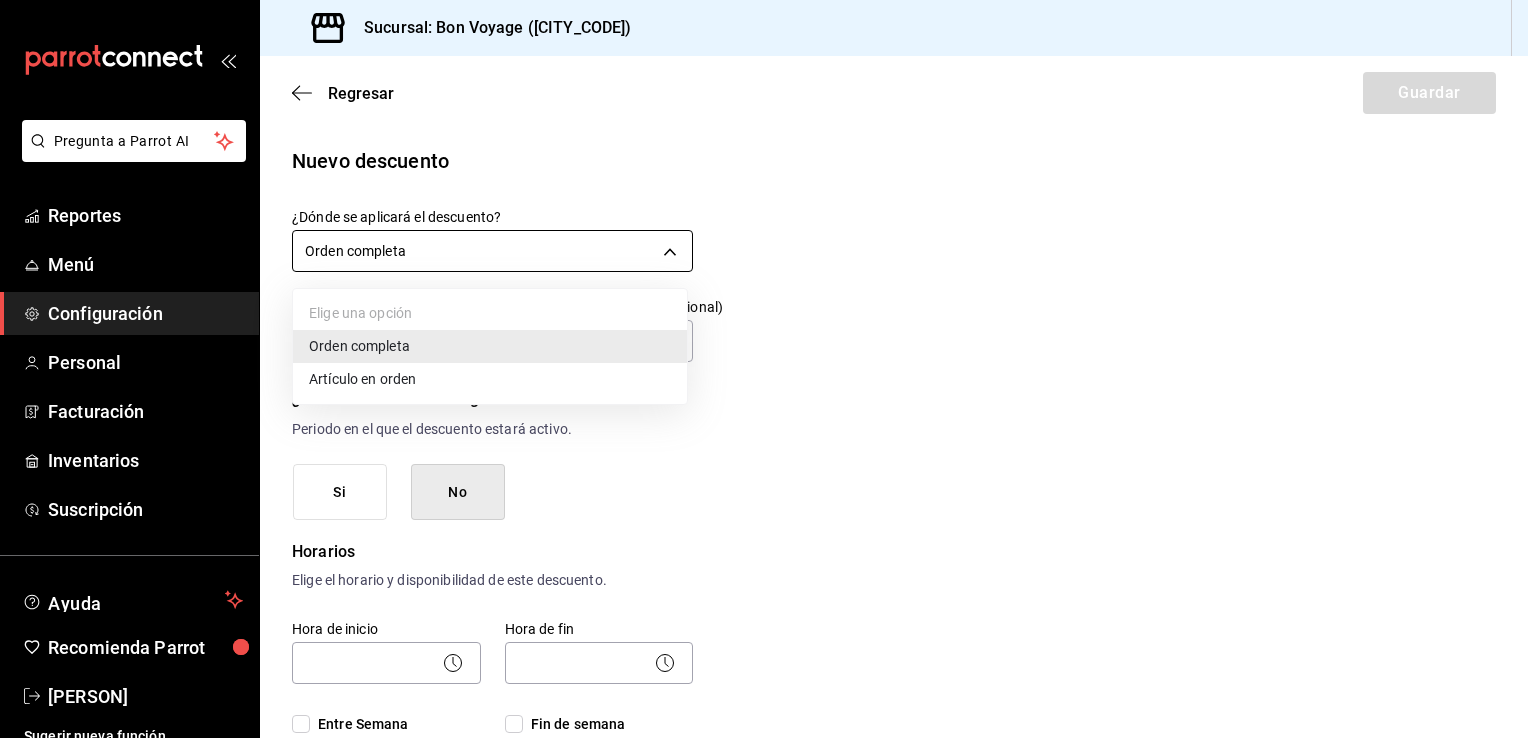 click on "Pregunta a Parrot AI Reportes   Menú   Configuración   Personal   Facturación   Inventarios   Suscripción   Ayuda Recomienda Parrot   [PERSON]   Sugerir nueva función   Sucursal: Bon Voyage ([CITY_CODE]) Regresar Guardar Nuevo descuento ¿Dónde se aplicará el descuento? Orden completa ORDER ¿Cómo se va a llamar? Código de Descuento Ingresa una descripción (opcional) [PERCENTAGE] de descuento (para los de administración solo en bebidas starbucks) ¿Este descuento tiene vigencia? Periodo en el que el descuento estará activo. Si No Horarios Elige el horario y disponibilidad de este descuento. Hora de inicio ​ Entre Semana Lunes Martes Miércoles Jueves Viernes Hora de fin ​ Fin de semana Sábado Domingo Agregar horario 1 de 5 horarios ¿Este descuento requiere un permiso especial para aplicarse? Solo los usuarios con el permiso de "Aplicar descuento" podrán usar este descuento en el Punto de Venta. Si No ¿Quieres que el usuario defina el valor del descuento en el Punto de Venta? Si No Porcentaje Cantidad" at bounding box center [764, 369] 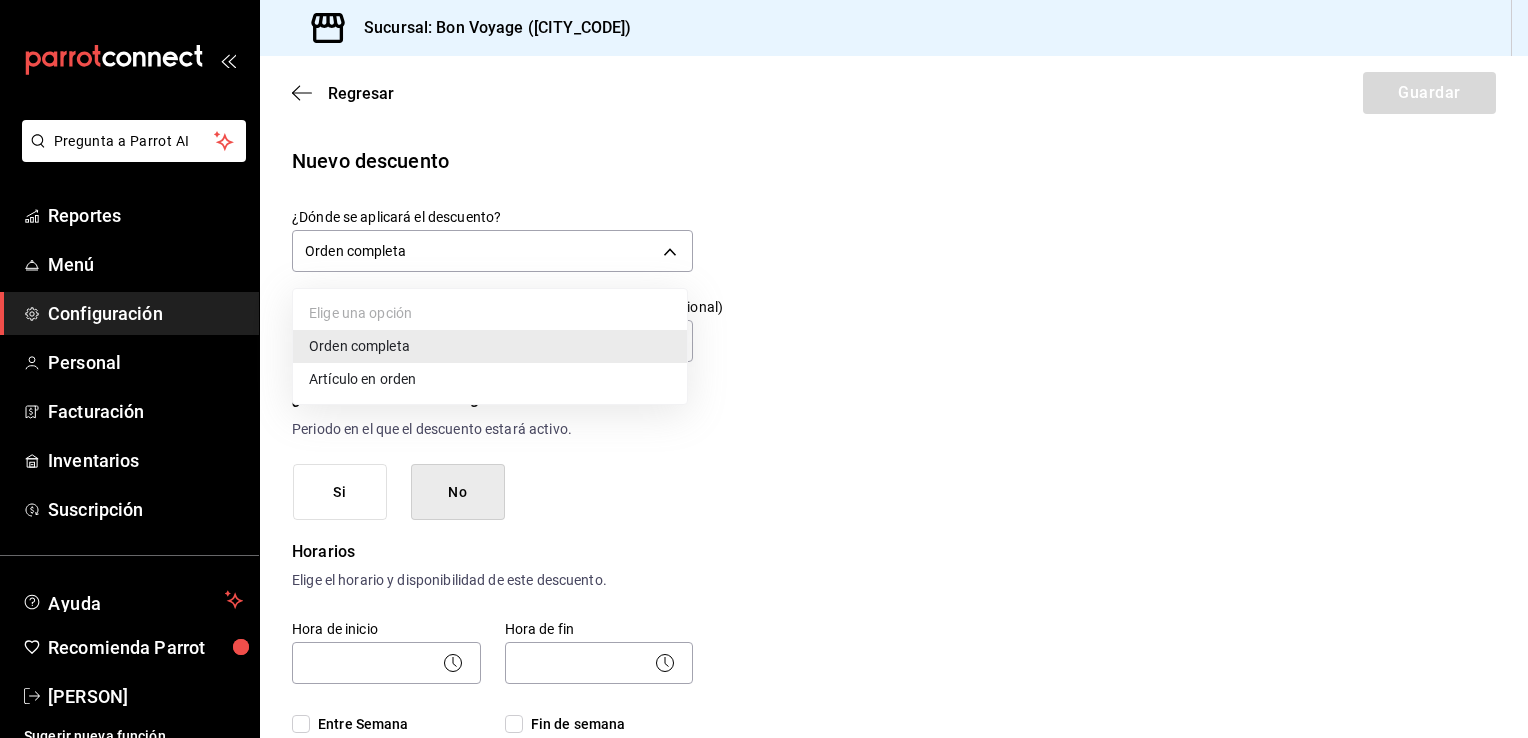 click on "Artículo en orden" at bounding box center (490, 379) 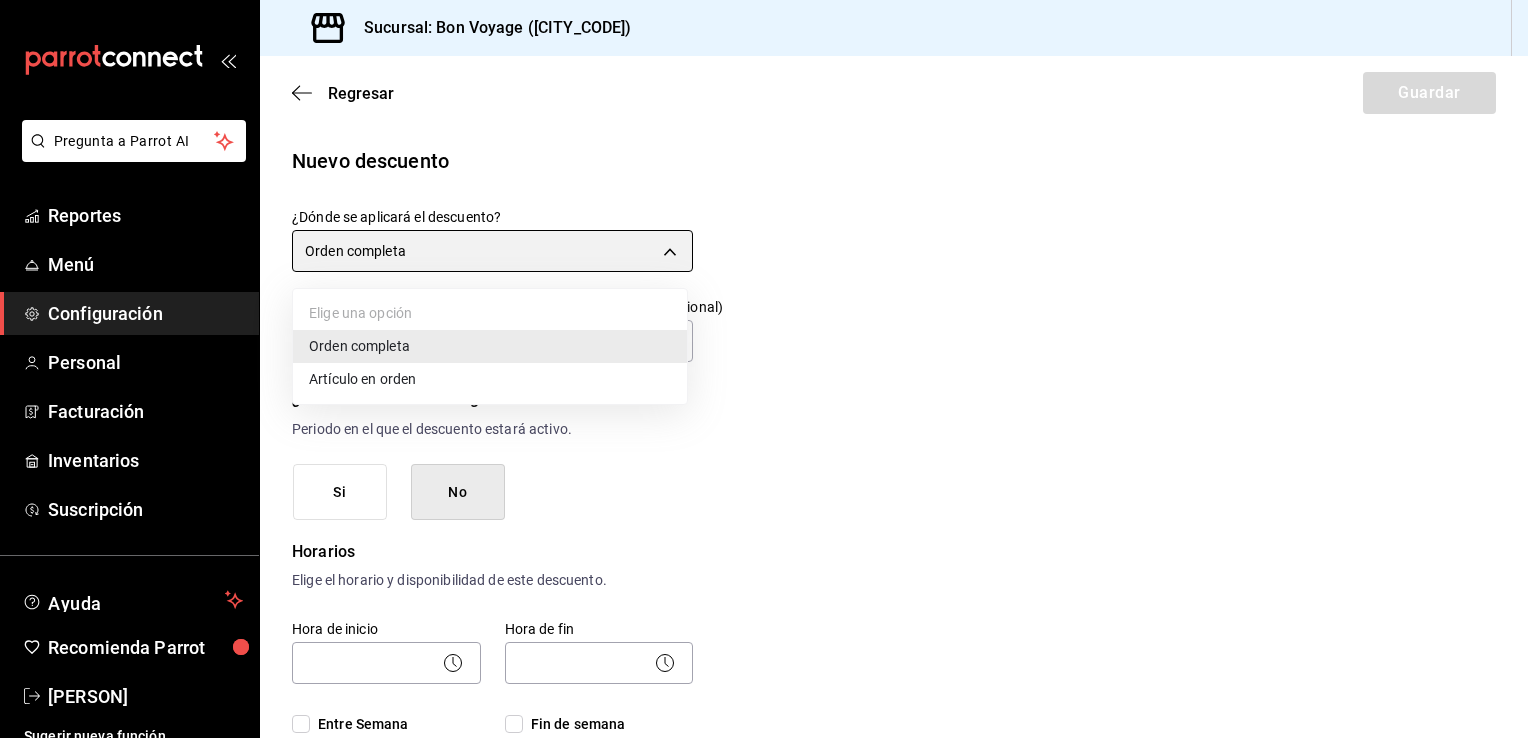 type on "ORDER_ITEM" 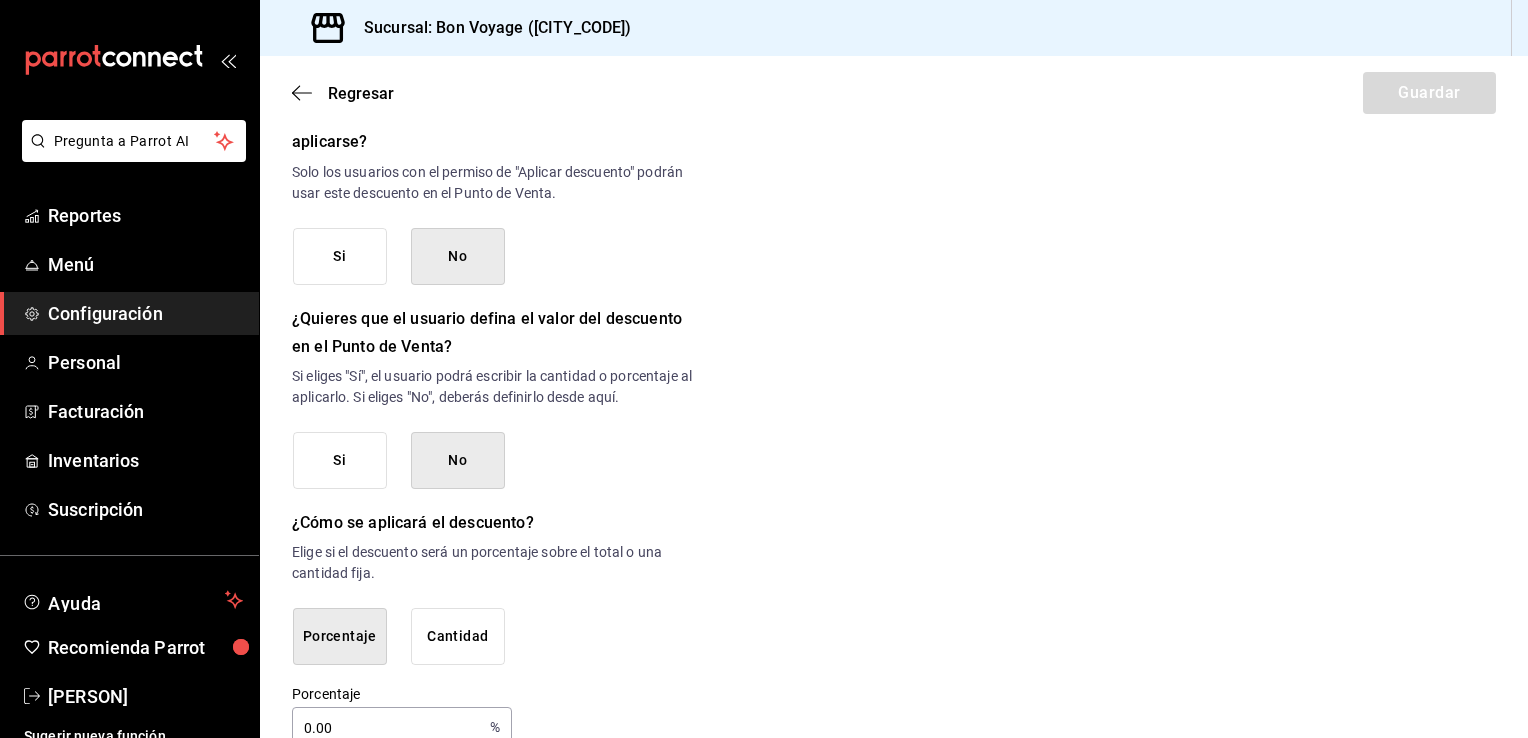 scroll, scrollTop: 932, scrollLeft: 0, axis: vertical 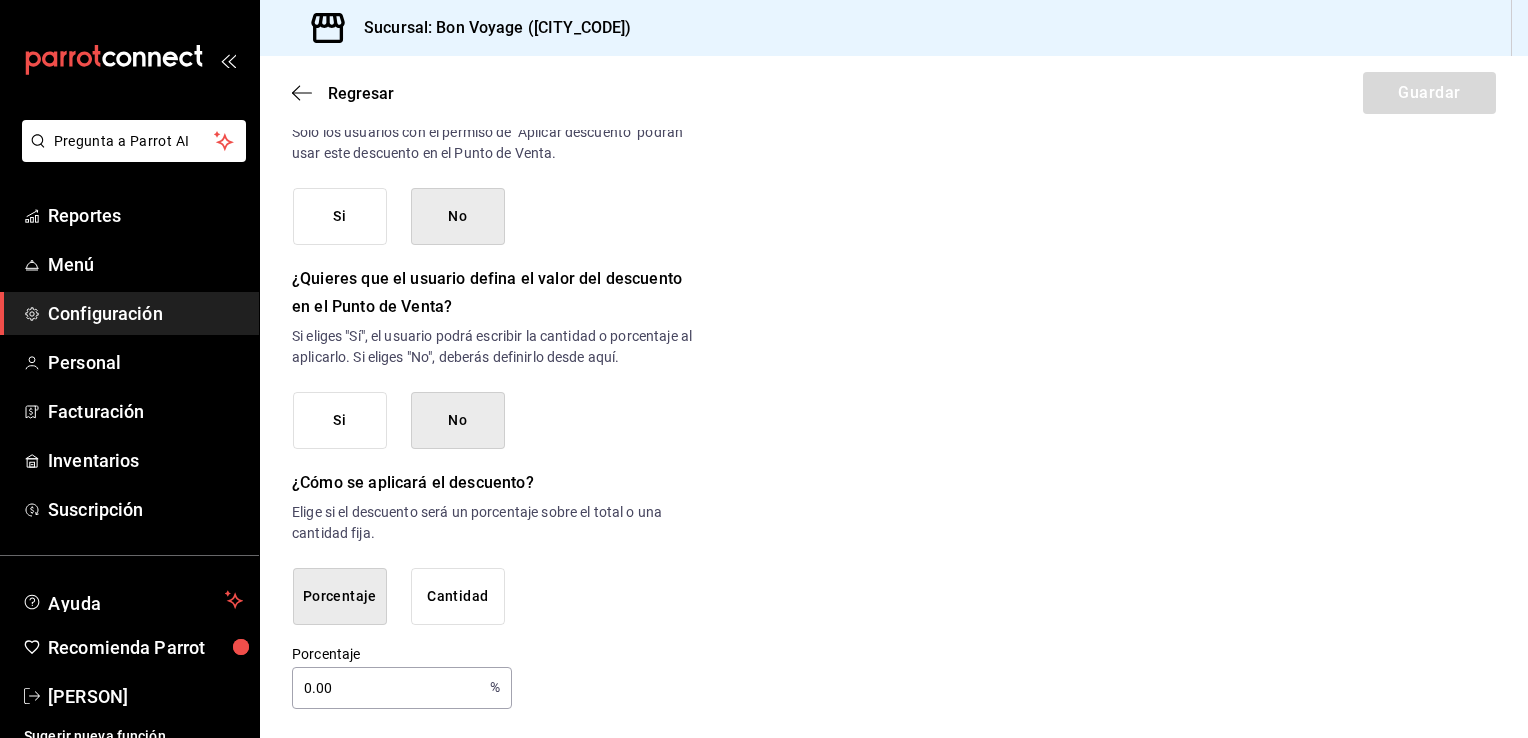click on "0.00" at bounding box center (387, 688) 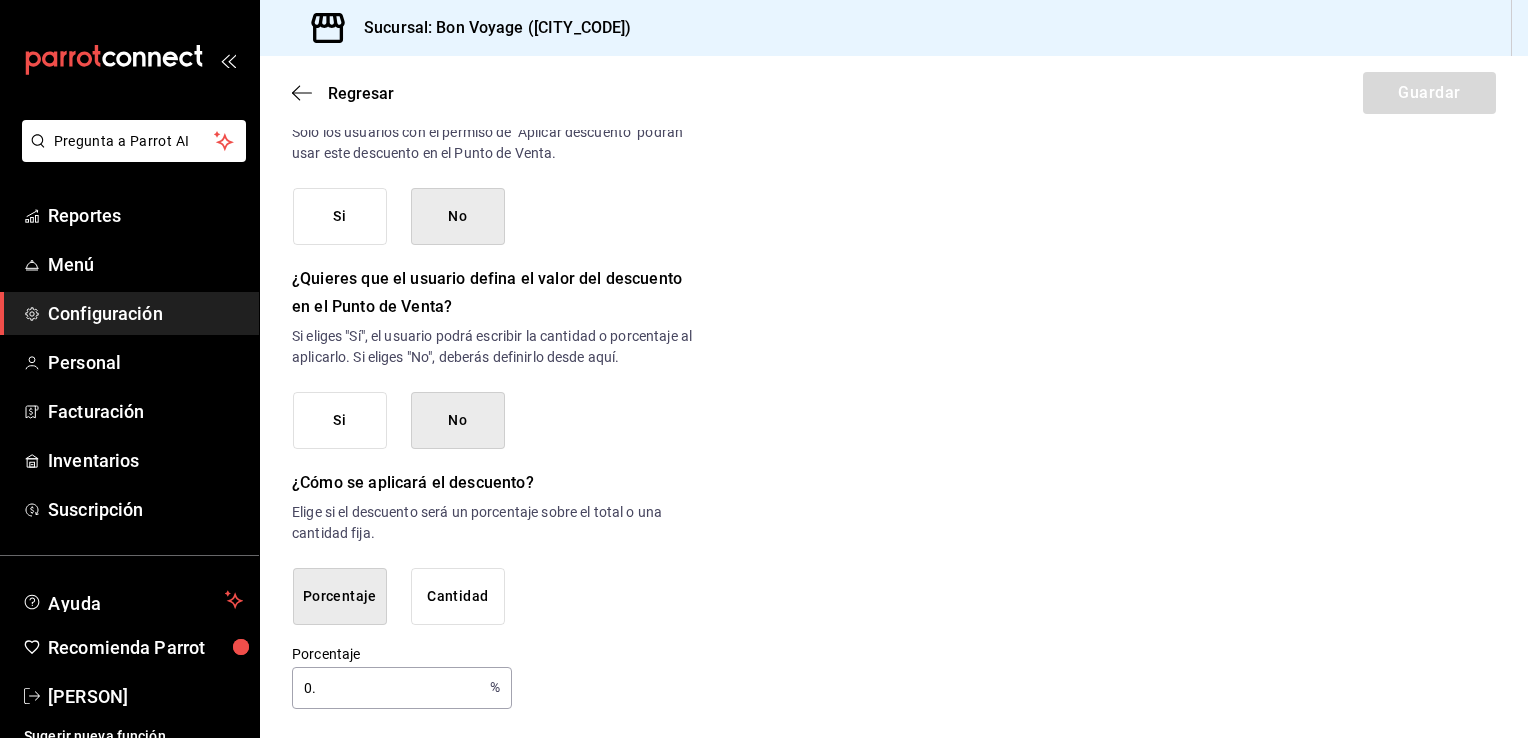 type on "0" 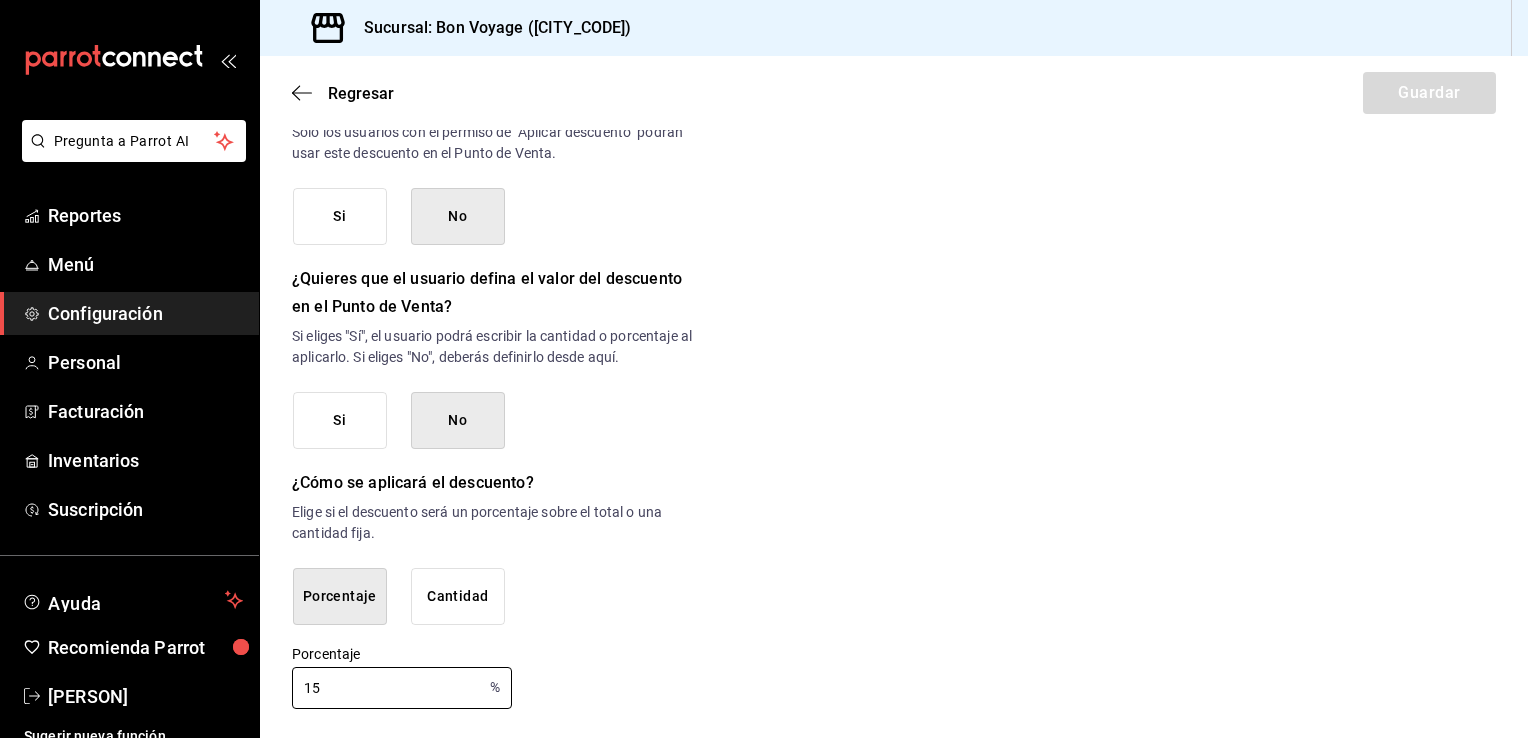 type on "15" 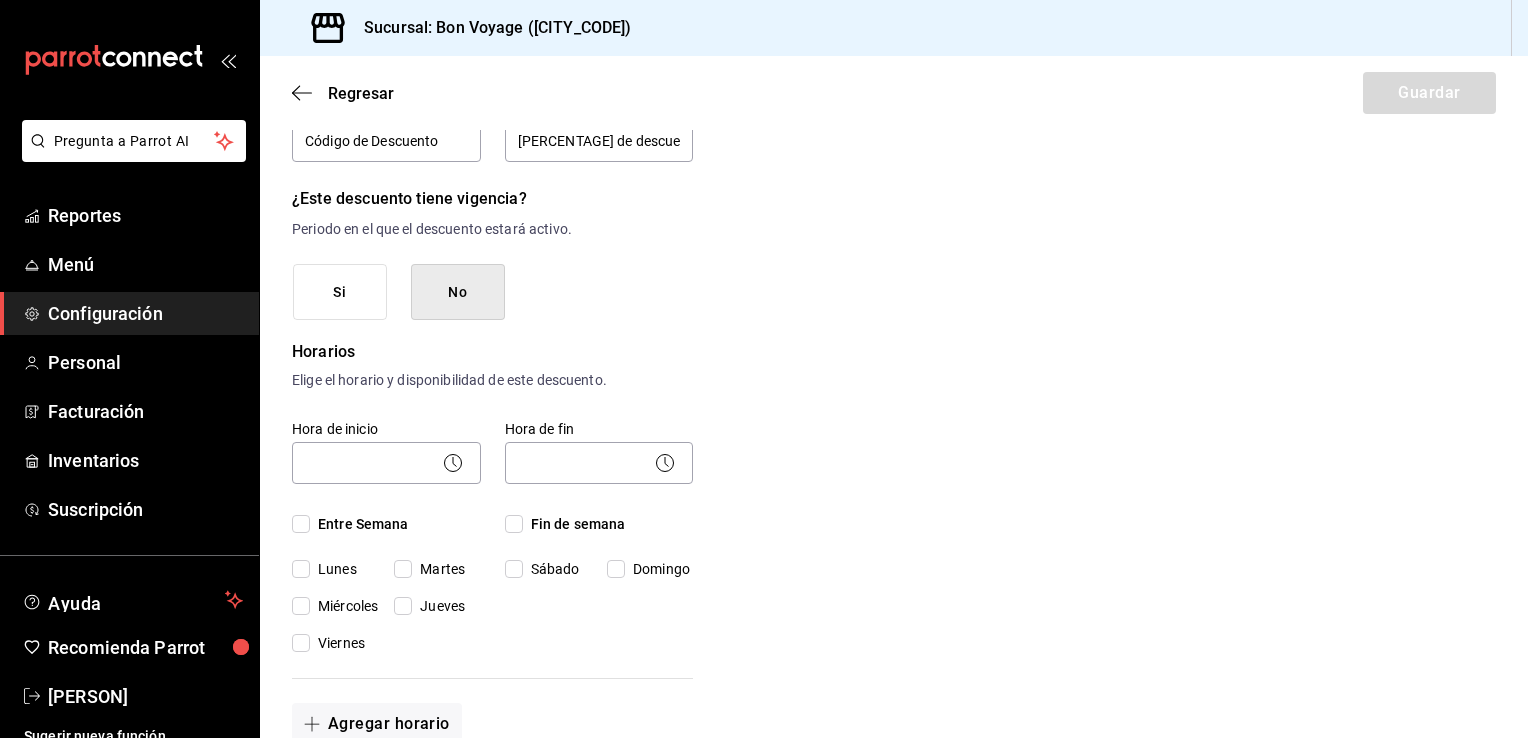 scroll, scrollTop: 200, scrollLeft: 0, axis: vertical 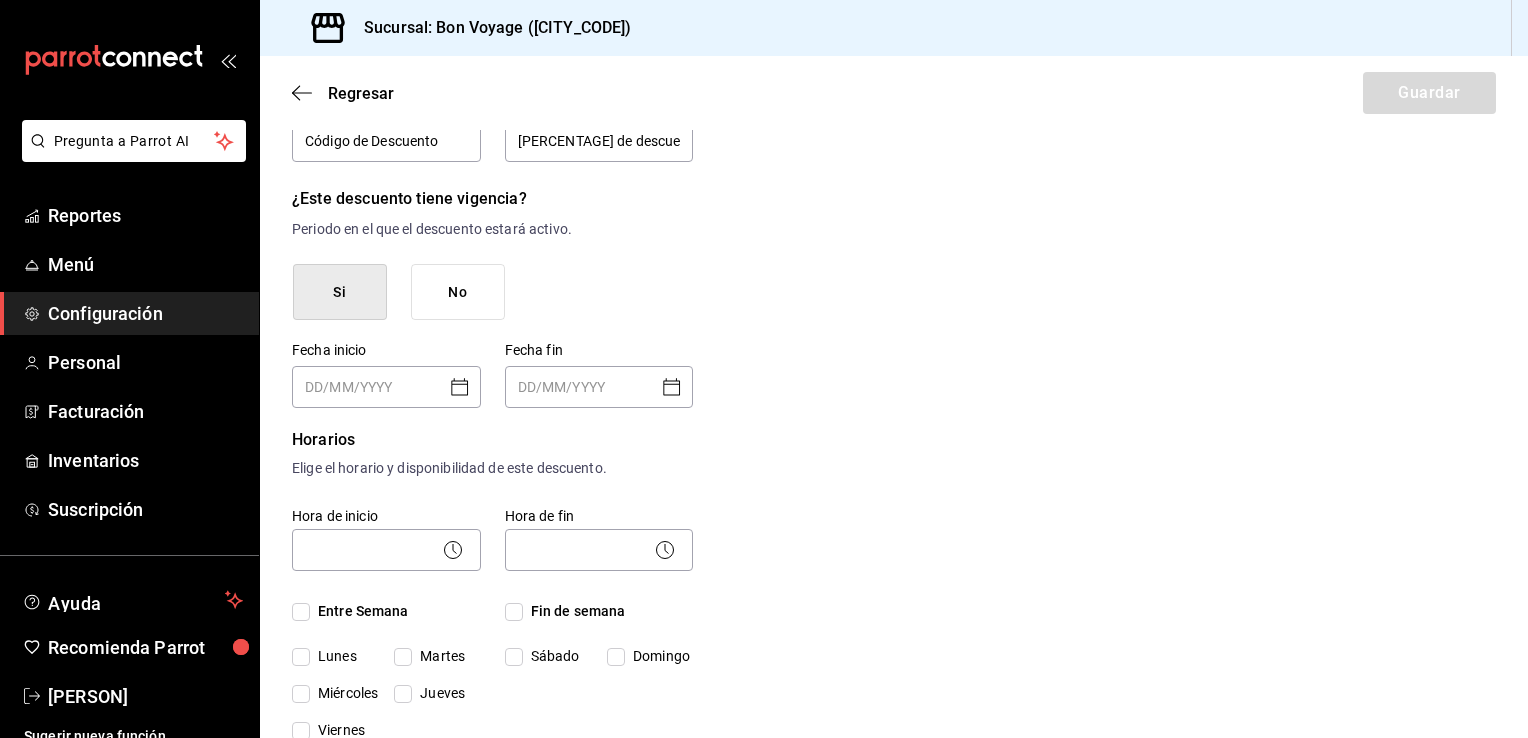click on "No" at bounding box center [458, 292] 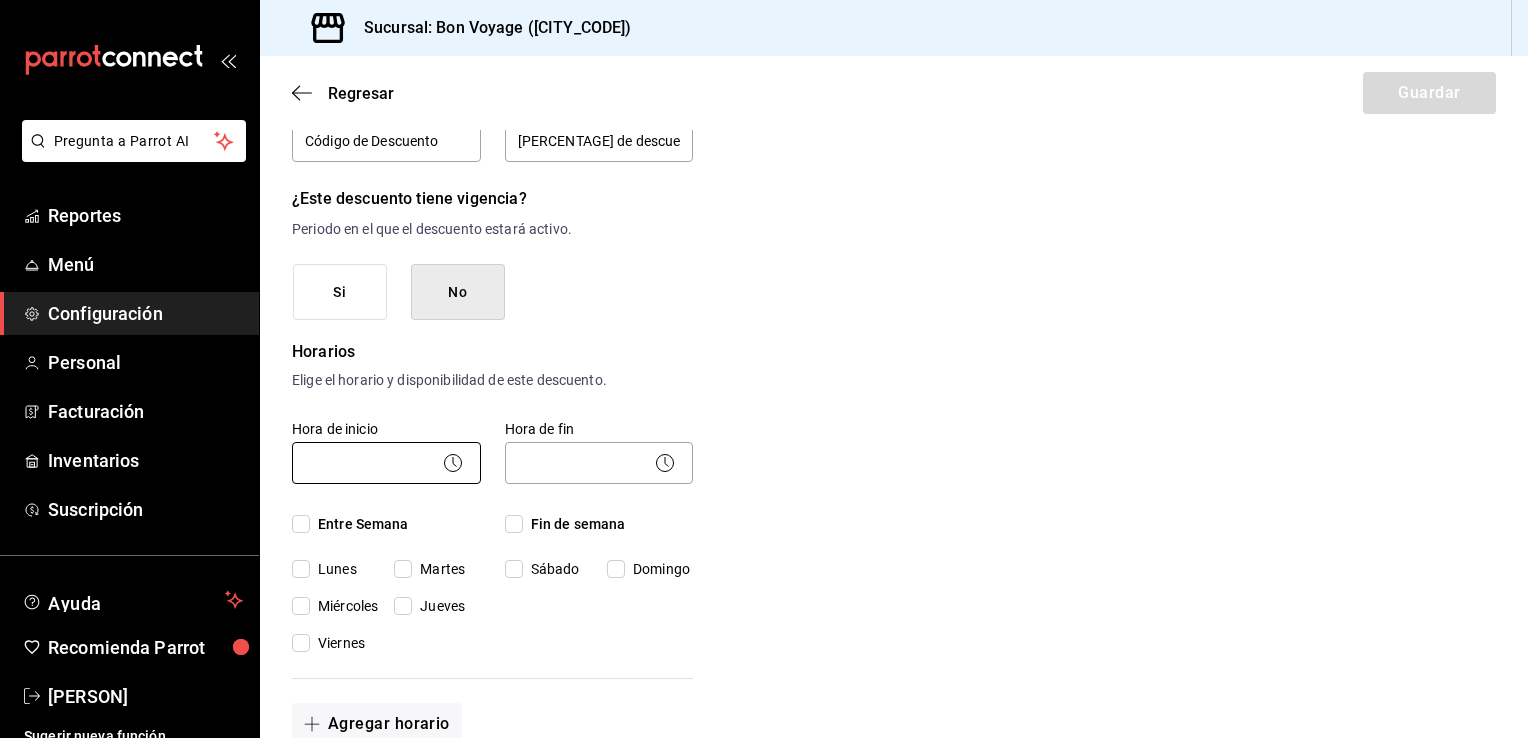 click on "Pregunta a Parrot AI Reportes   Menú   Configuración   Personal   Facturación   Inventarios   Suscripción   Ayuda Recomienda Parrot   [PERSON]   Sugerir nueva función   Sucursal: Bon Voyage ([CITY_CODE]) Regresar Guardar Nuevo descuento ¿Dónde se aplicará el descuento? Artículo en orden ORDER_ITEM ¿Cómo se va a llamar? Código de Descuento Ingresa una descripción (opcional) [PERCENTAGE] de descuento (para los de administración solo en bebidas starbucks) ¿Este descuento tiene vigencia? Periodo en el que el descuento estará activo. Si No Horarios Elige el horario y disponibilidad de este descuento. Hora de inicio ​ Entre Semana Lunes Martes Miércoles Jueves Viernes Hora de fin ​ Fin de semana Sábado Domingo Agregar horario 1 de 5 horarios ¿Este descuento requiere un permiso especial para aplicarse? Solo los usuarios con el permiso de "Aplicar descuento" podrán usar este descuento en el Punto de Venta. Si No ¿Quieres que el usuario defina el valor del descuento en el Punto de Venta? Si No Porcentaje" at bounding box center (764, 369) 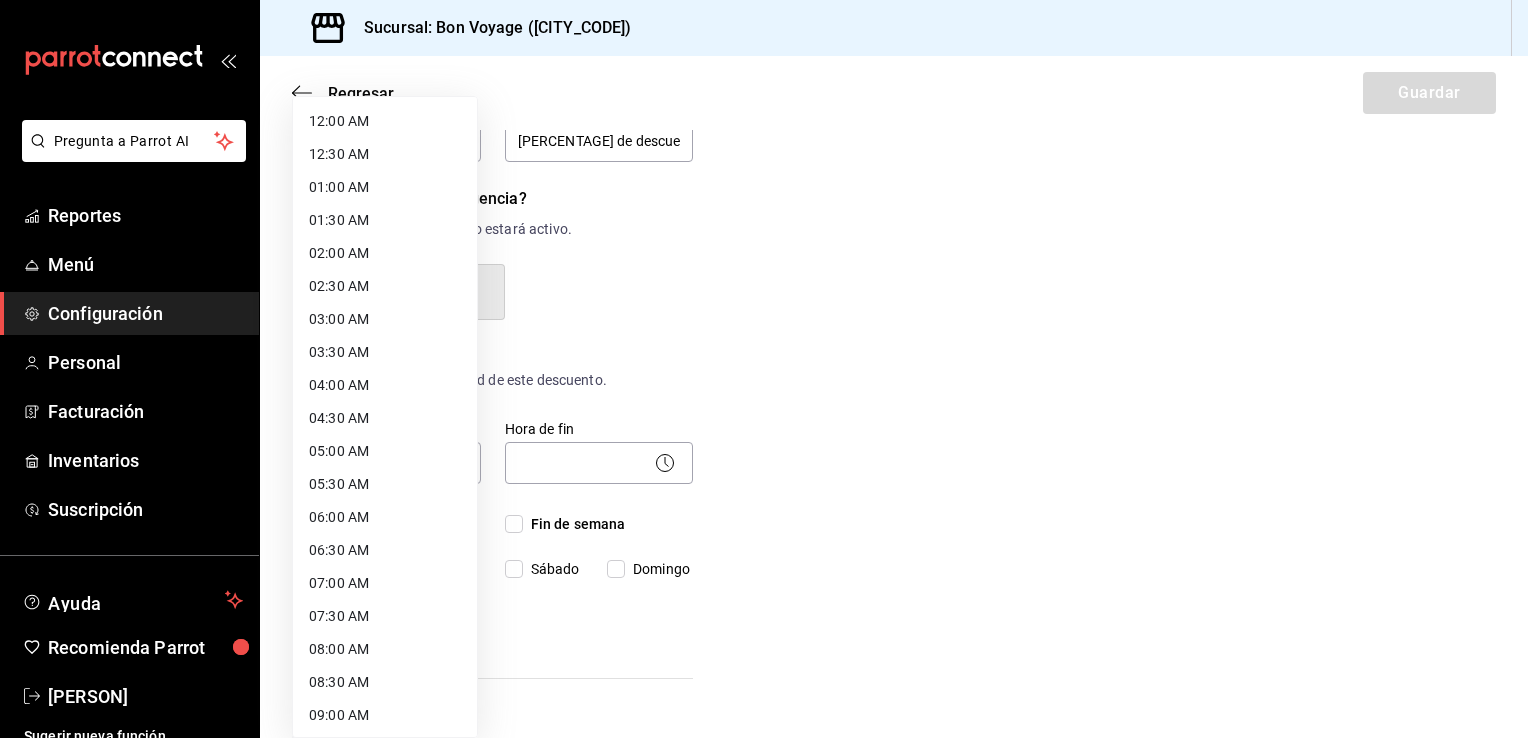 click on "12:00 AM" at bounding box center [385, 121] 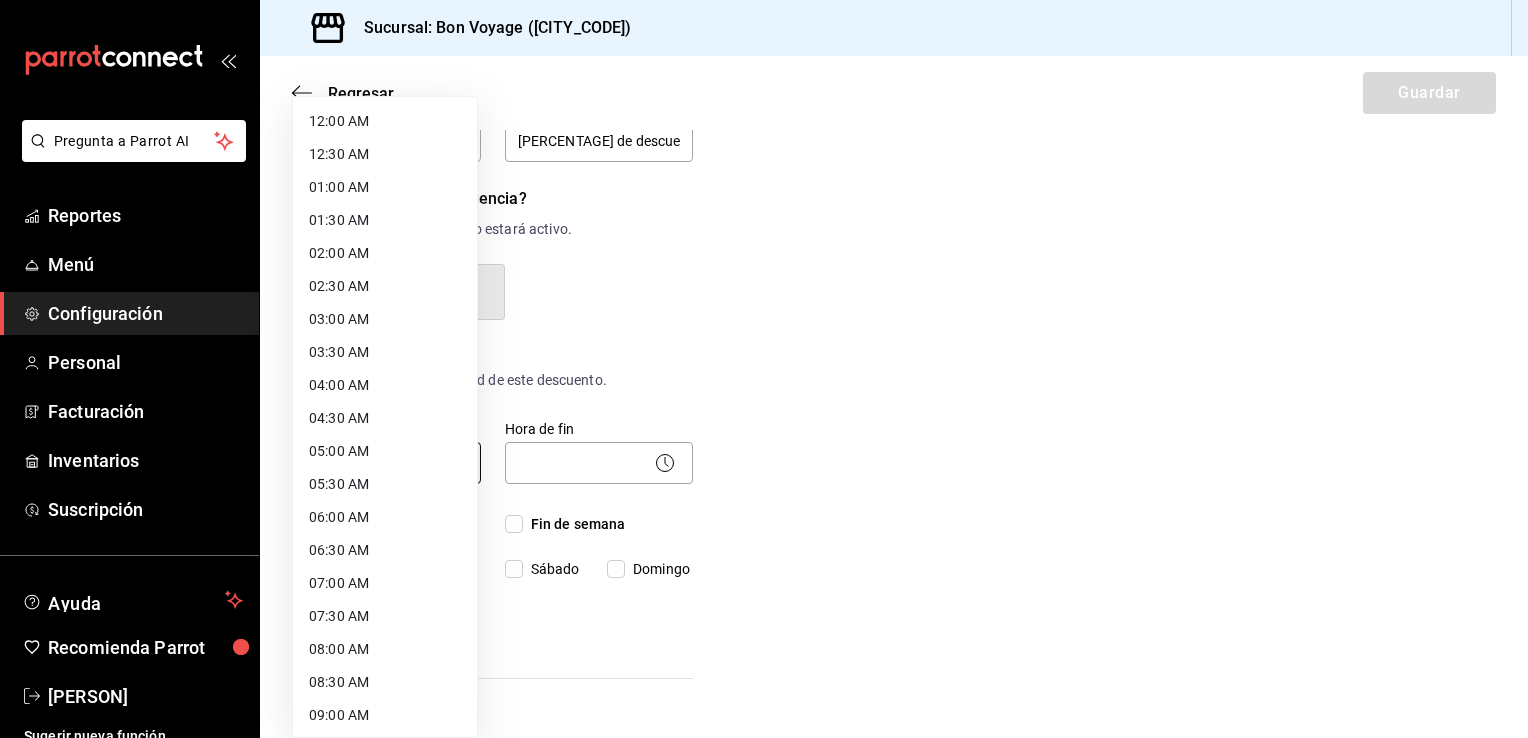 type on "00:00" 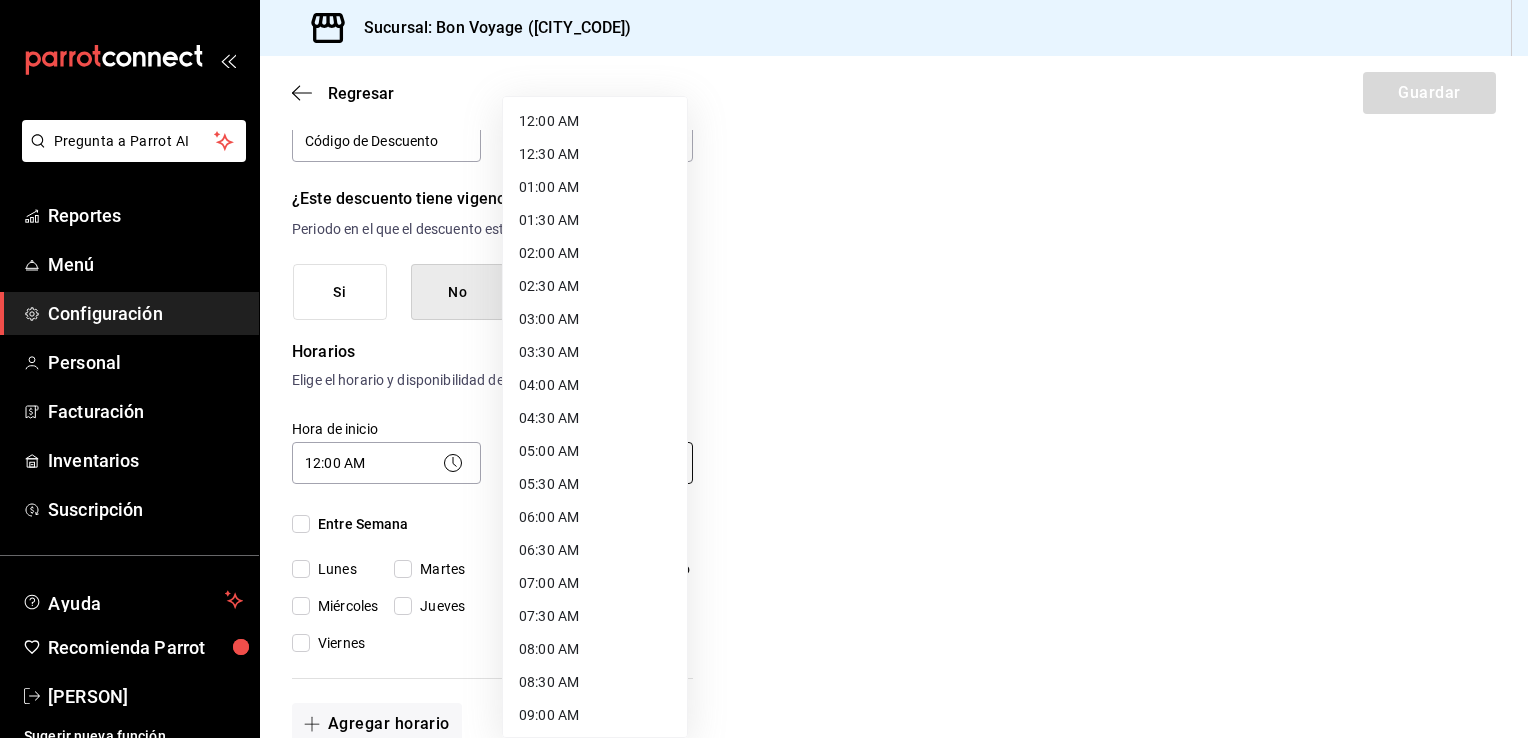 click on "Pregunta a Parrot AI Reportes   Menú   Configuración   Personal   Facturación   Inventarios   Suscripción   Ayuda Recomienda Parrot   [PERSON]   Sugerir nueva función   Sucursal: Bon Voyage ([CITY_CODE]) Regresar Guardar Nuevo descuento ¿Dónde se aplicará el descuento? Artículo en orden ORDER_ITEM ¿Cómo se va a llamar? Código de Descuento Ingresa una descripción (opcional) [PERCENTAGE] de descuento (para los de administración solo en bebidas starbucks) ¿Este descuento tiene vigencia? Periodo en el que el descuento estará activo. Si No Horarios Elige el horario y disponibilidad de este descuento. Hora de inicio [TIME] 00:00 Entre Semana Lunes Martes Miércoles Jueves Viernes Hora de fin ​ Fin de semana Sábado Domingo Agregar horario 1 de 5 horarios ¿Este descuento requiere un permiso especial para aplicarse? Solo los usuarios con el permiso de "Aplicar descuento" podrán usar este descuento en el Punto de Venta. Si No ¿Quieres que el usuario defina el valor del descuento en el Punto de Venta? Si No" at bounding box center (764, 369) 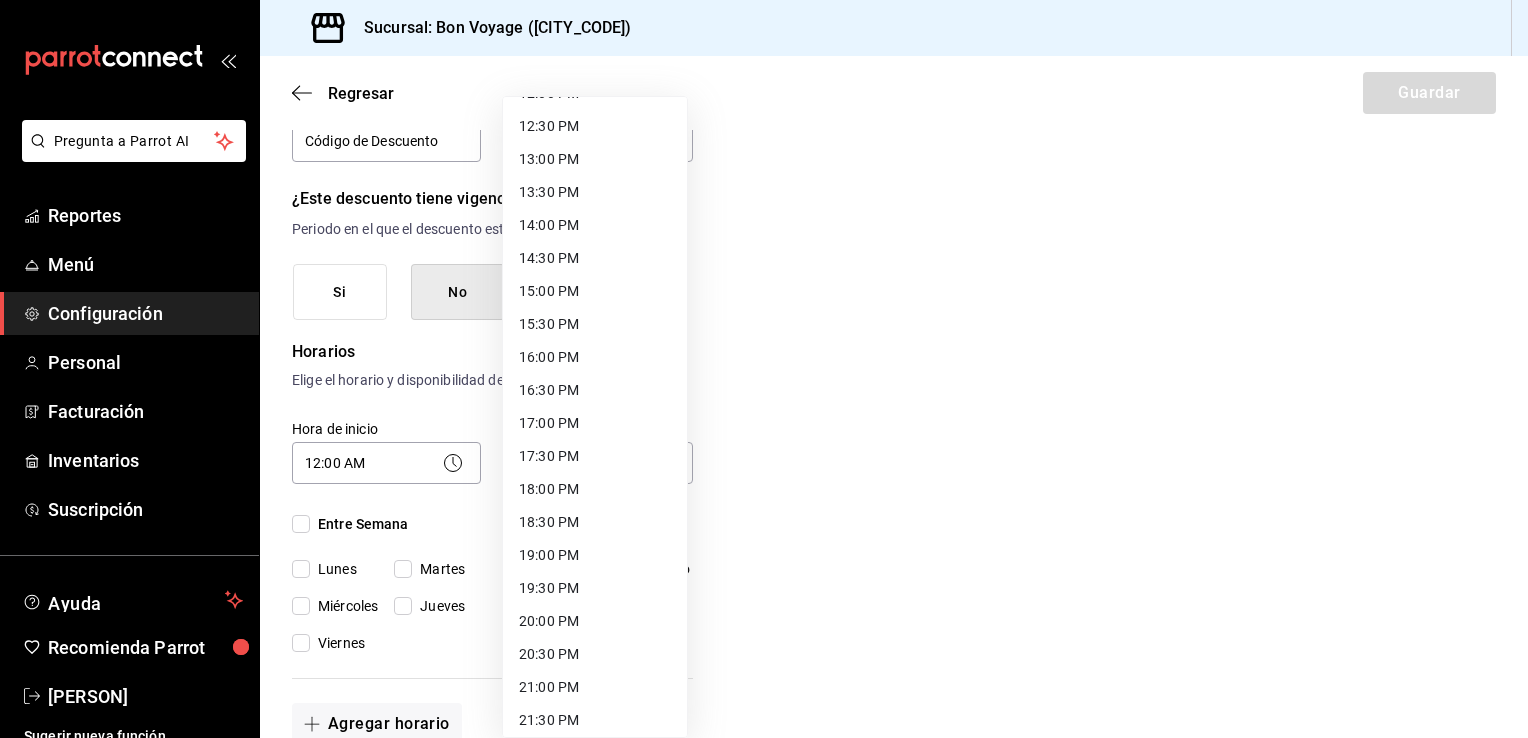 scroll, scrollTop: 992, scrollLeft: 0, axis: vertical 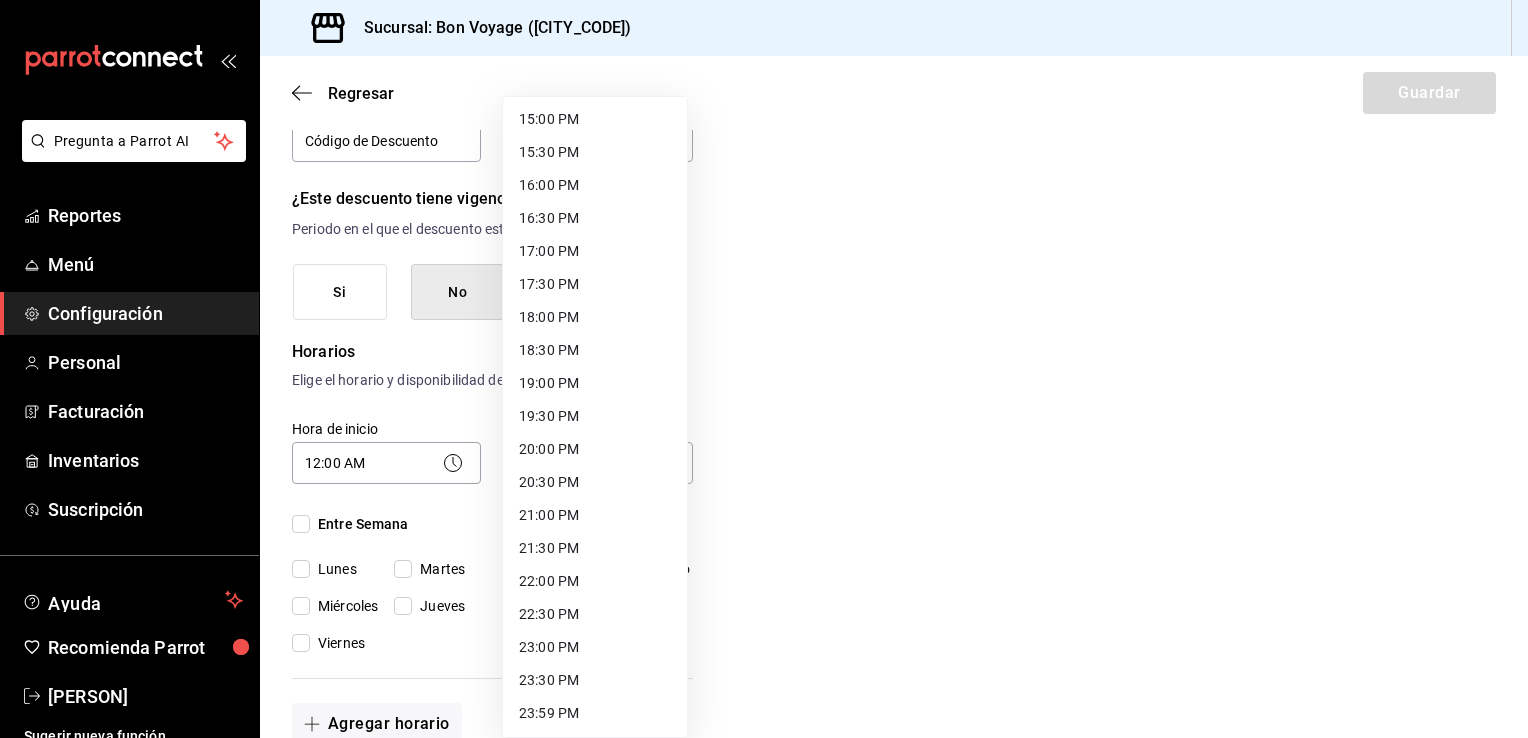 click on "23:59 PM" at bounding box center [595, 713] 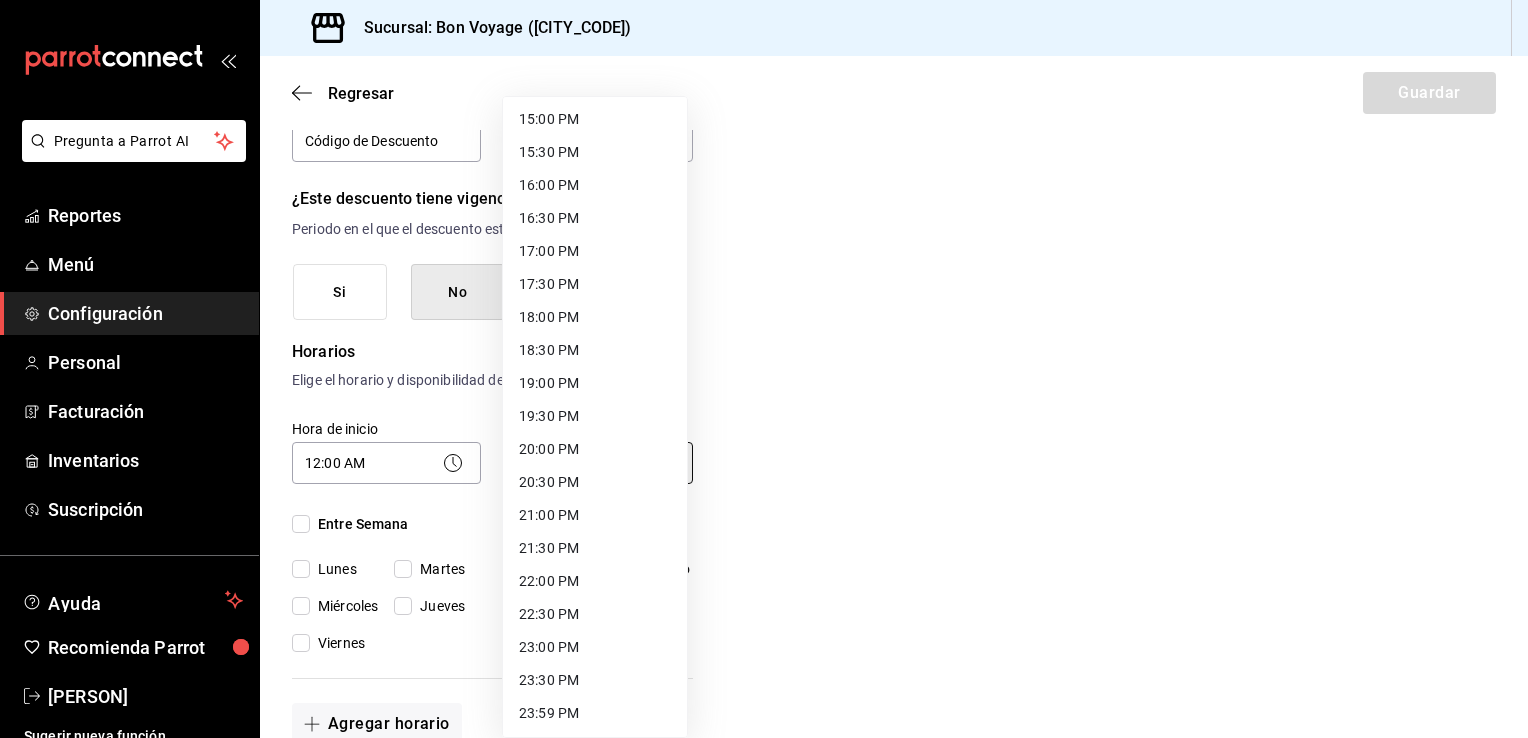 type on "23:59" 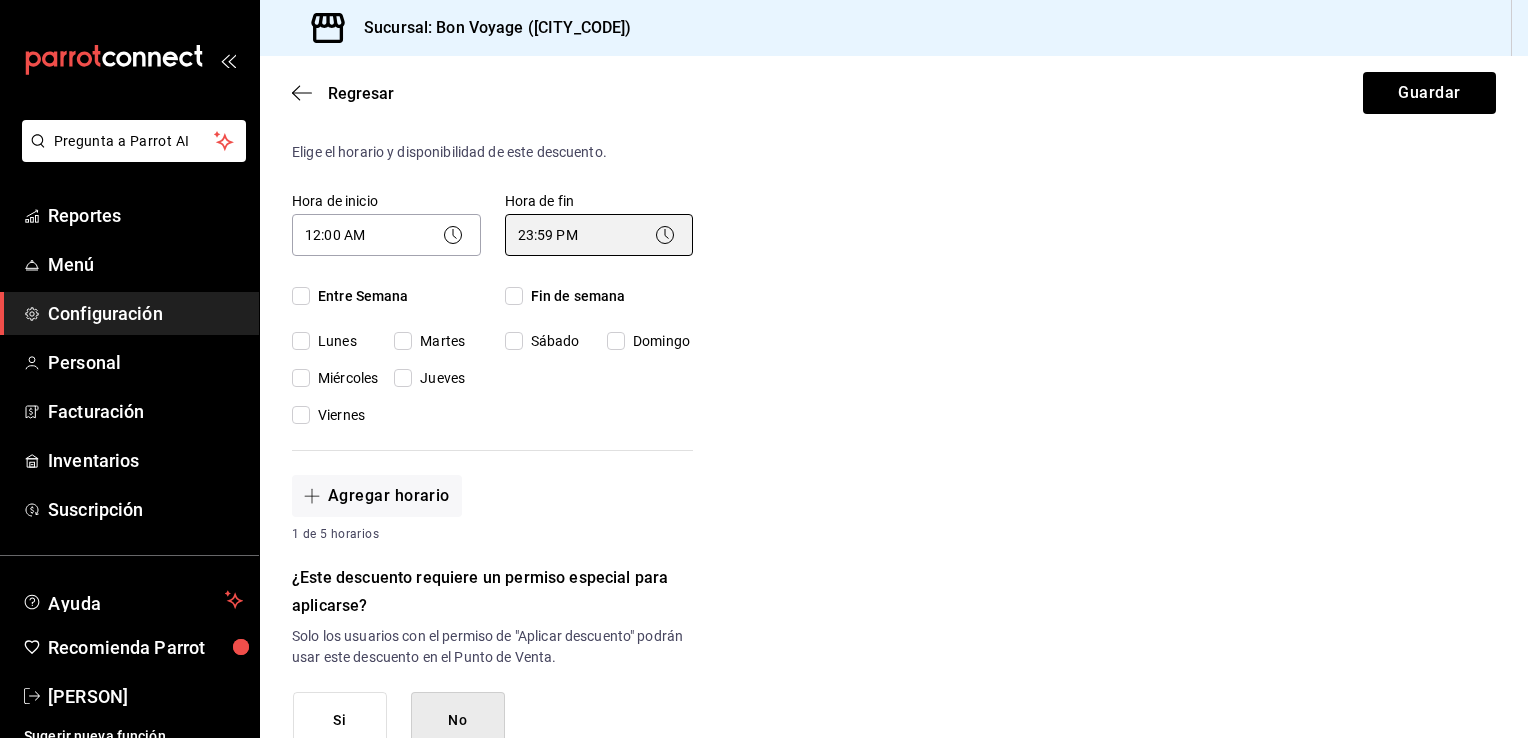 scroll, scrollTop: 392, scrollLeft: 0, axis: vertical 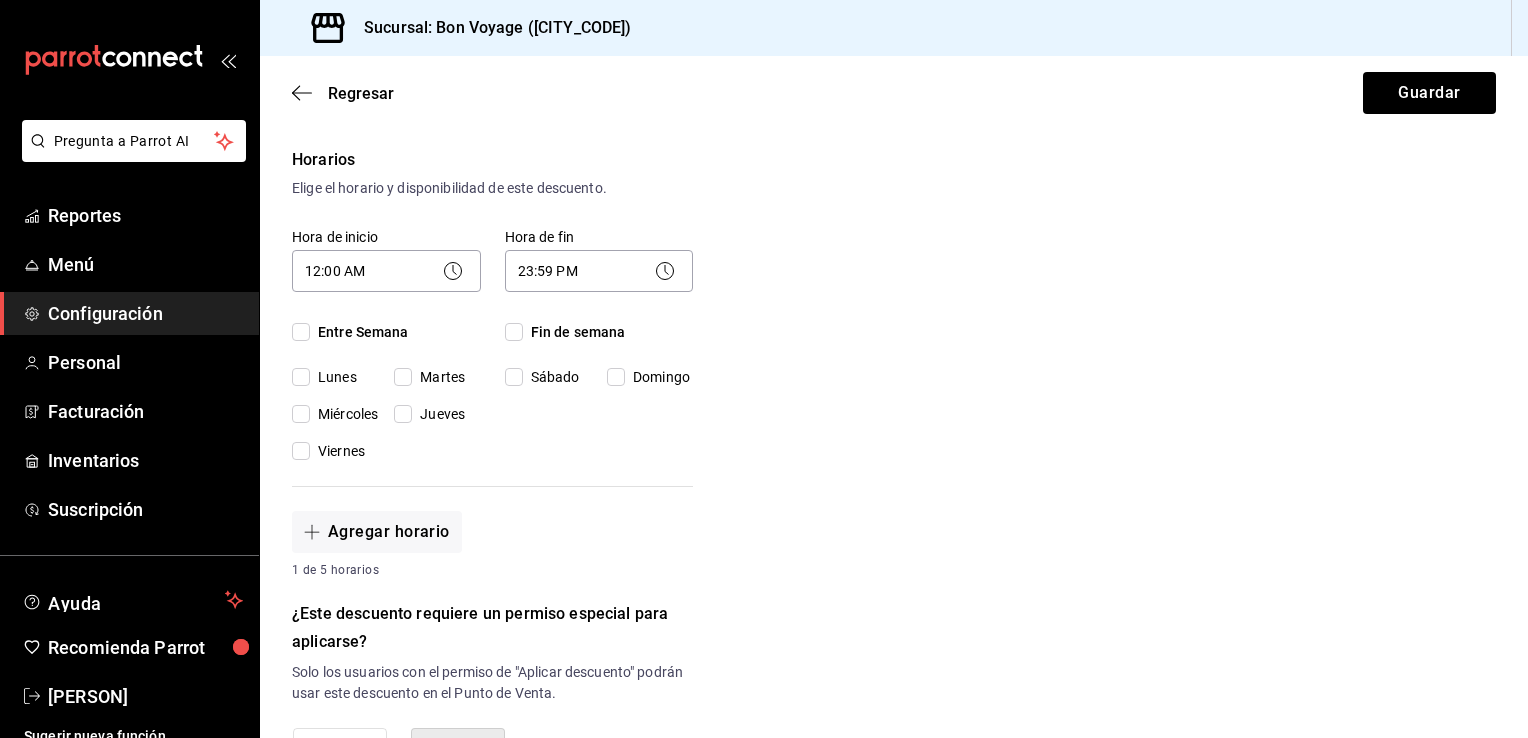 click on "Entre Semana" at bounding box center (359, 332) 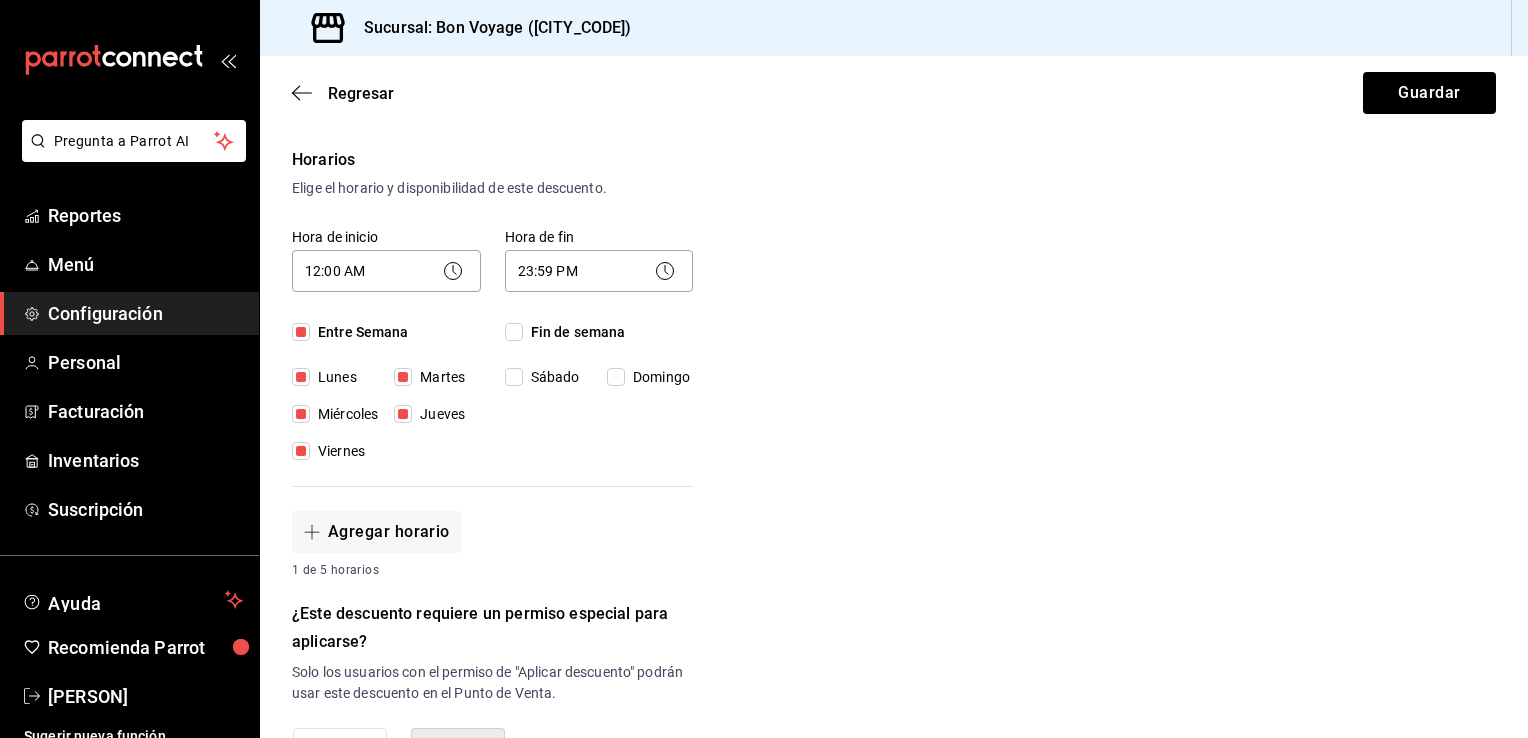 click on "Fin de semana" at bounding box center [514, 332] 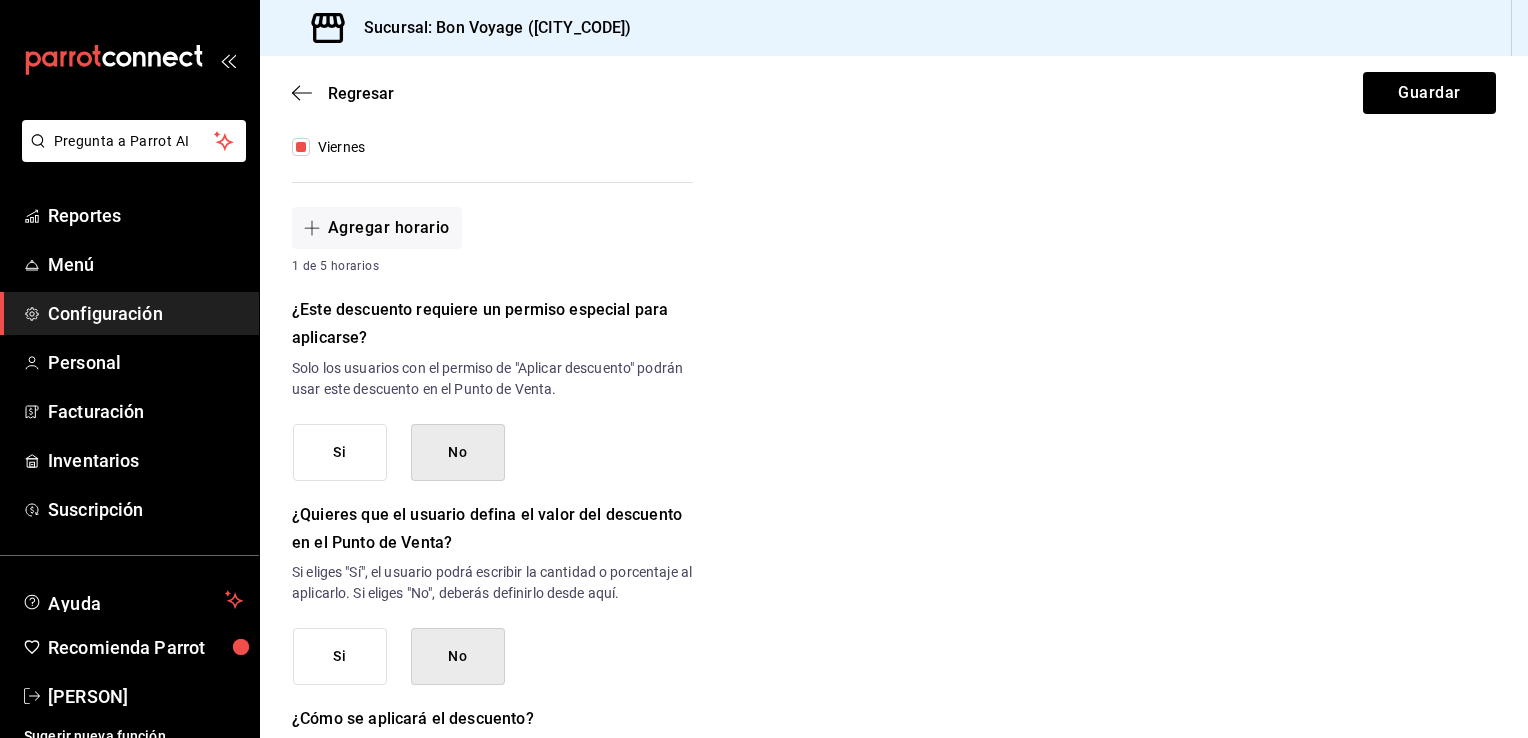 scroll, scrollTop: 932, scrollLeft: 0, axis: vertical 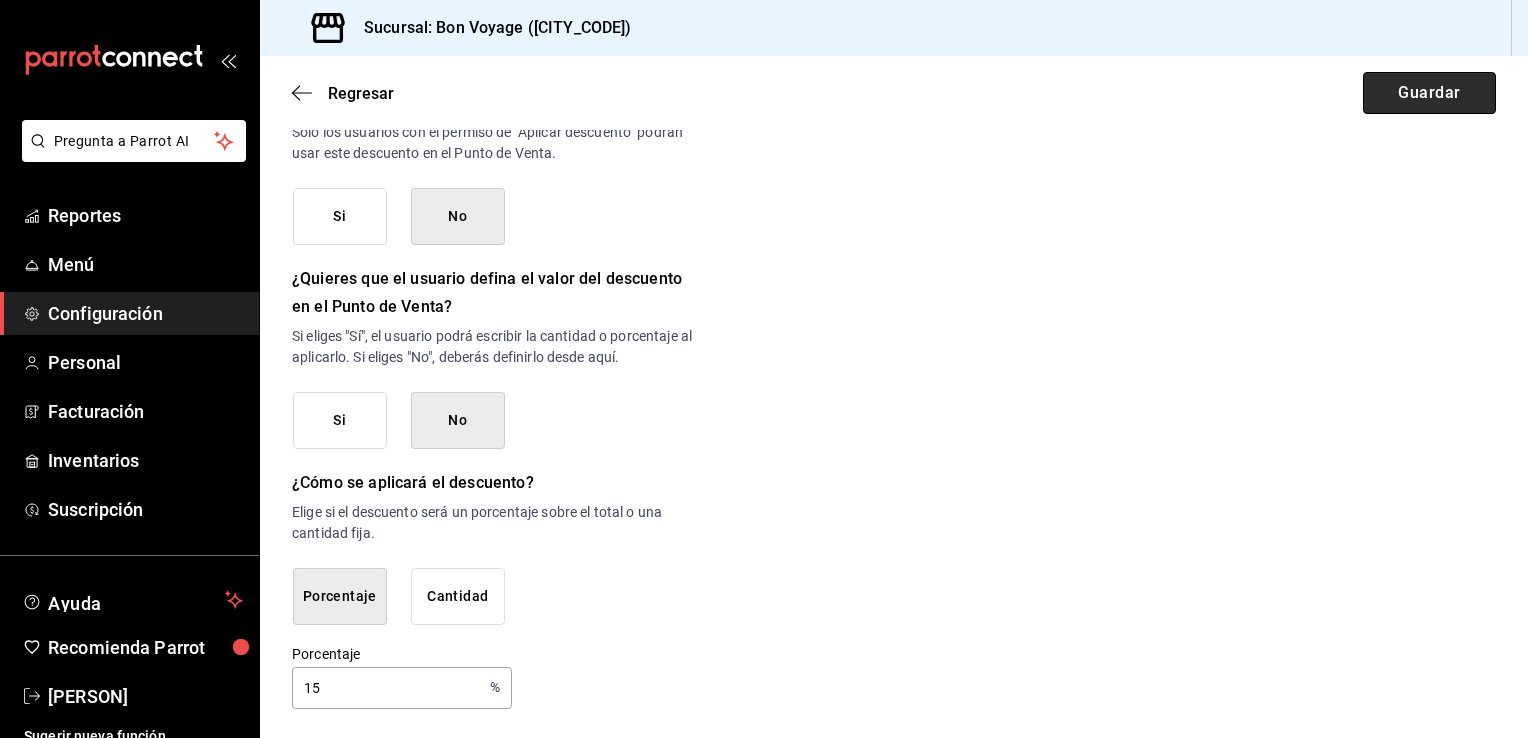 click on "Guardar" at bounding box center (1429, 93) 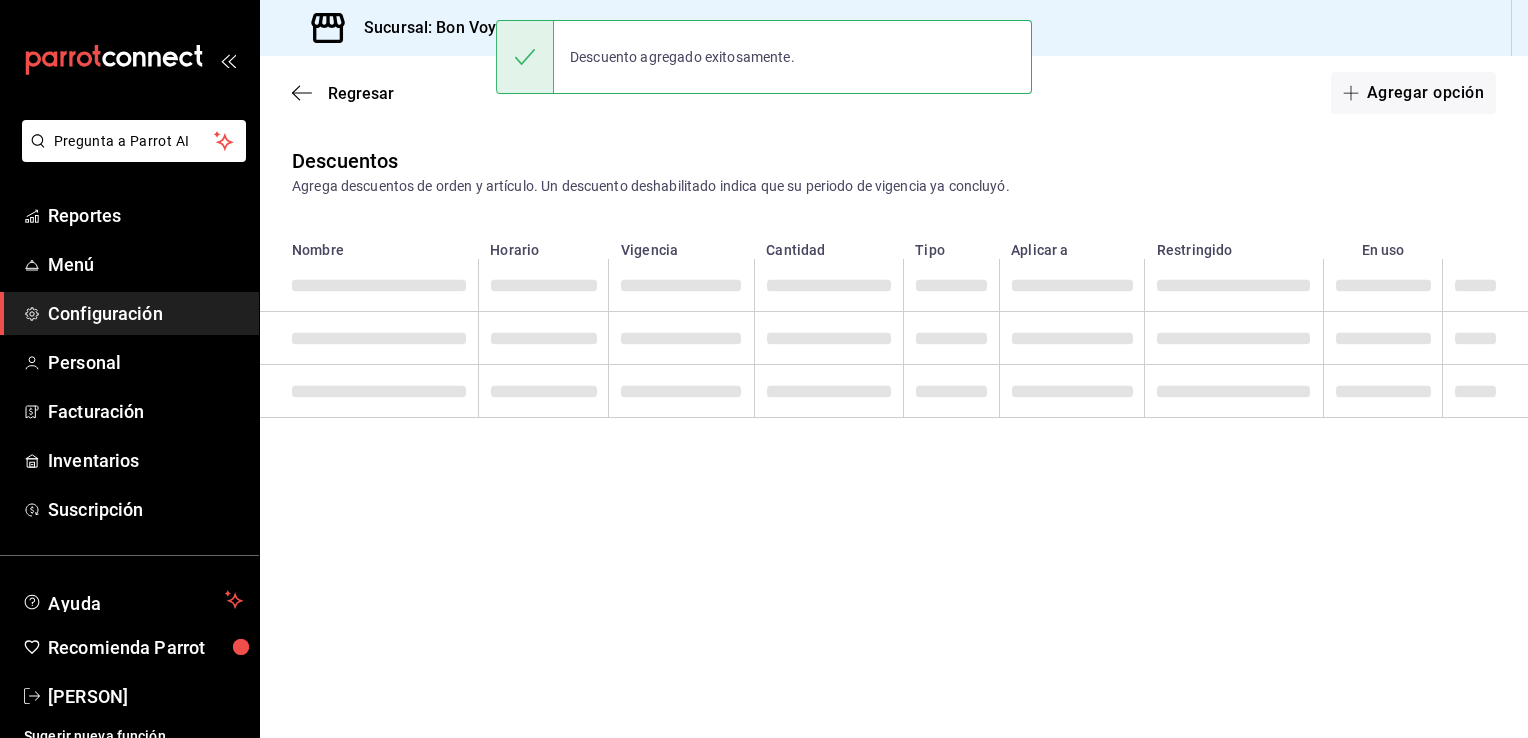 scroll, scrollTop: 0, scrollLeft: 0, axis: both 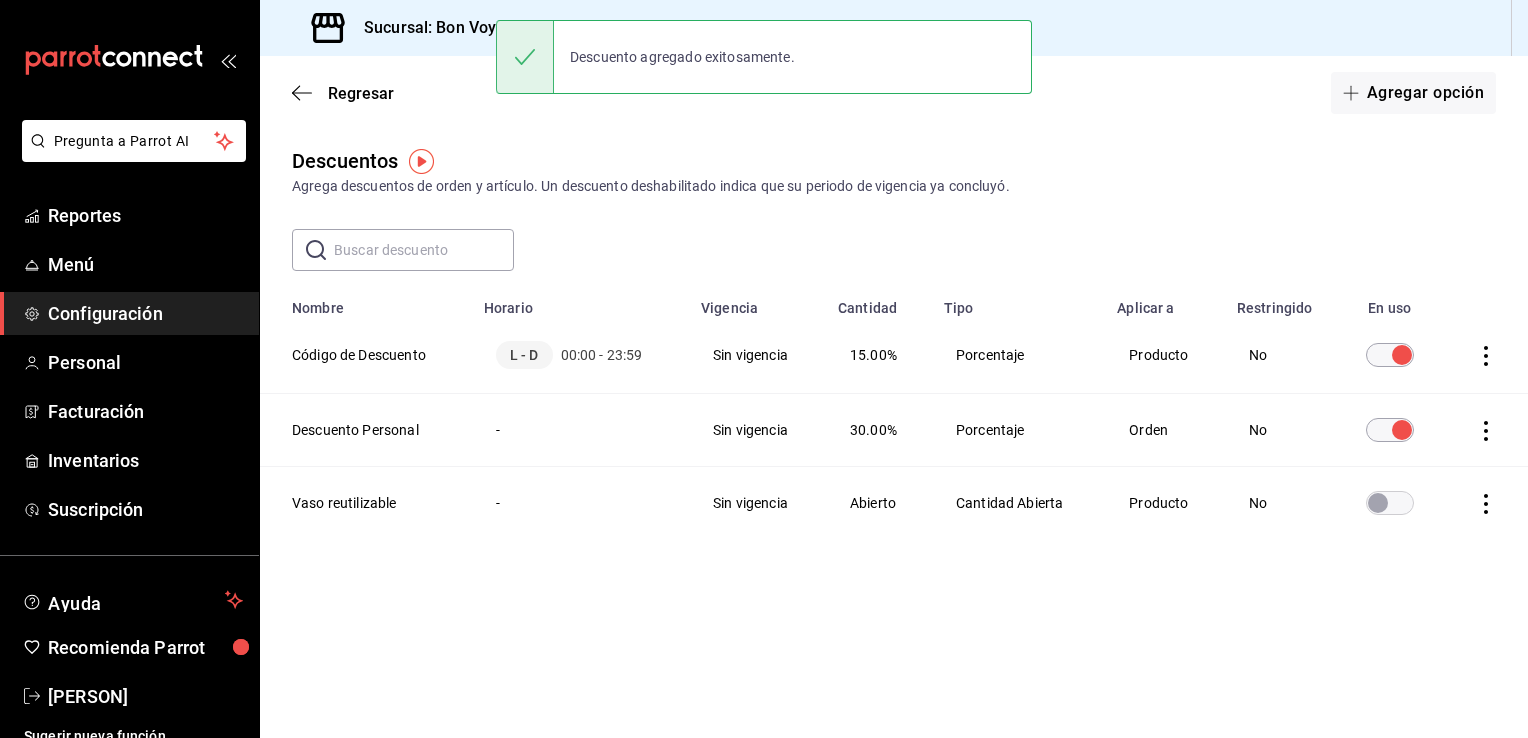 click on "Descuentos Agrega descuentos de orden y artículo. Un descuento deshabilitado indica que su periodo de vigencia ya concluyó. ​ ​ Nombre Horario Vigencia Cantidad Tipo Aplicar a Restringido En uso Código de Descuento L - D [TIME] - [TIME] Sin vigencia [PERCENTAGE]% Porcentaje Producto No Descuento Personal - Sin vigencia [PERCENTAGE]% Porcentaje Orden No Vaso reutilizable - Sin vigencia Abierto Cantidad Abierta Producto No" at bounding box center (894, 378) 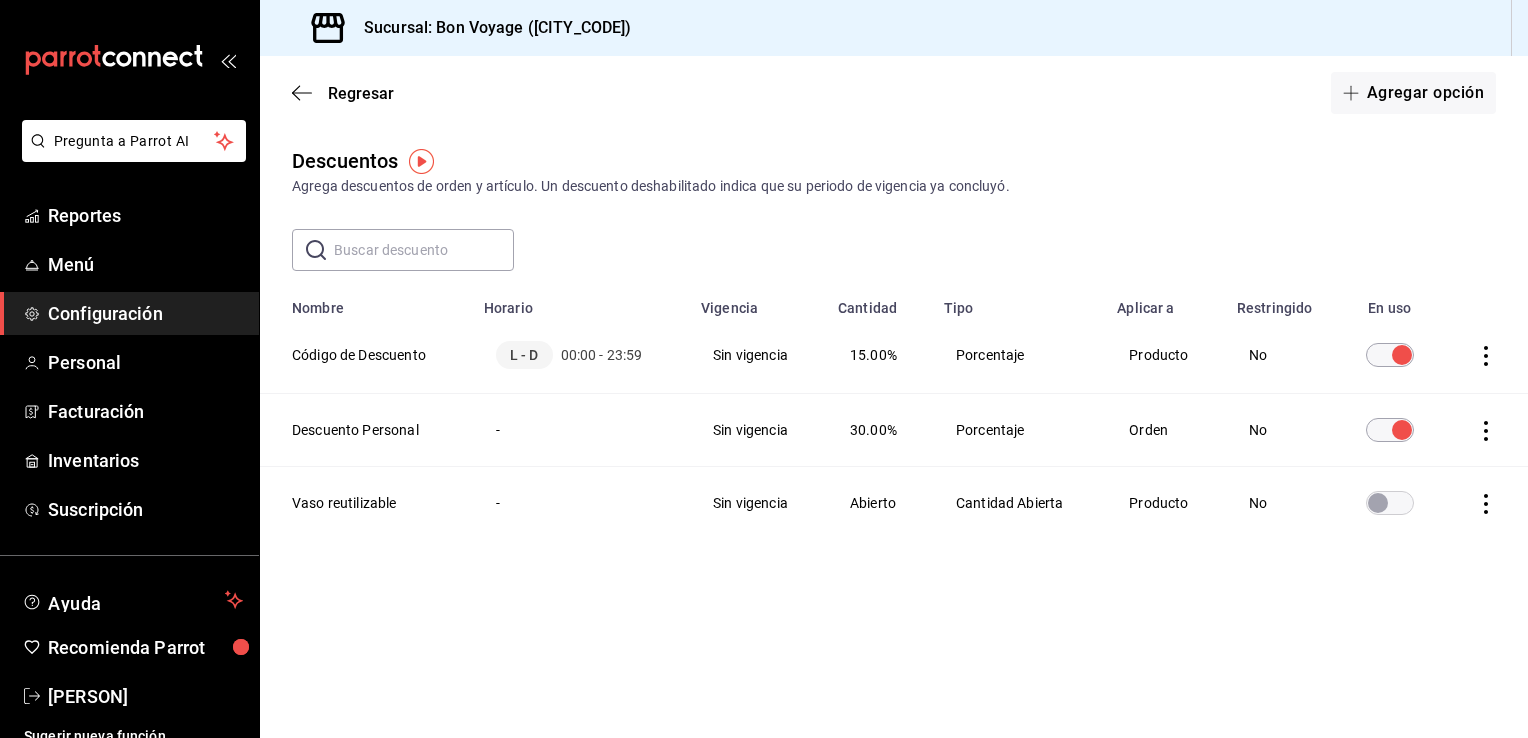 click at bounding box center (1402, 430) 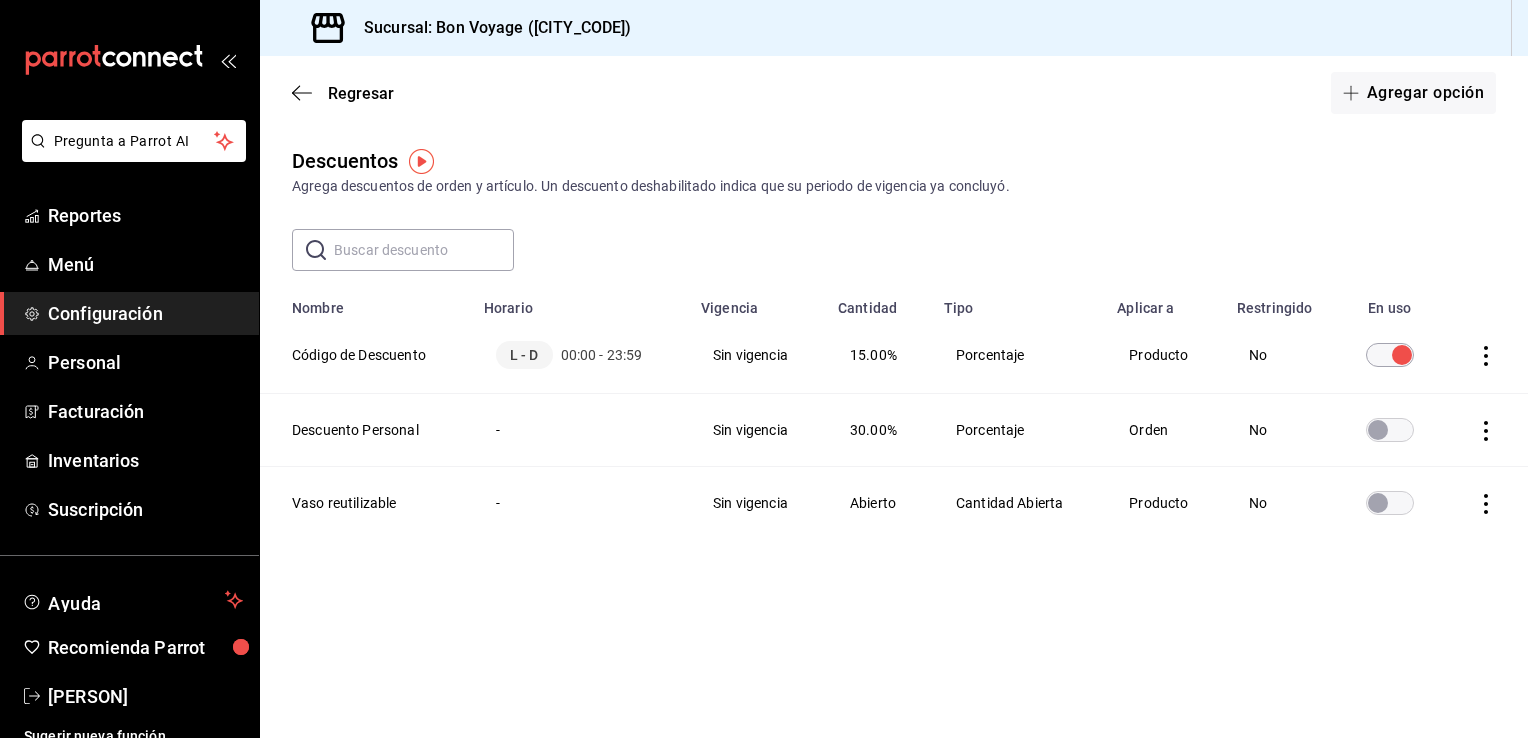 click at bounding box center (1378, 430) 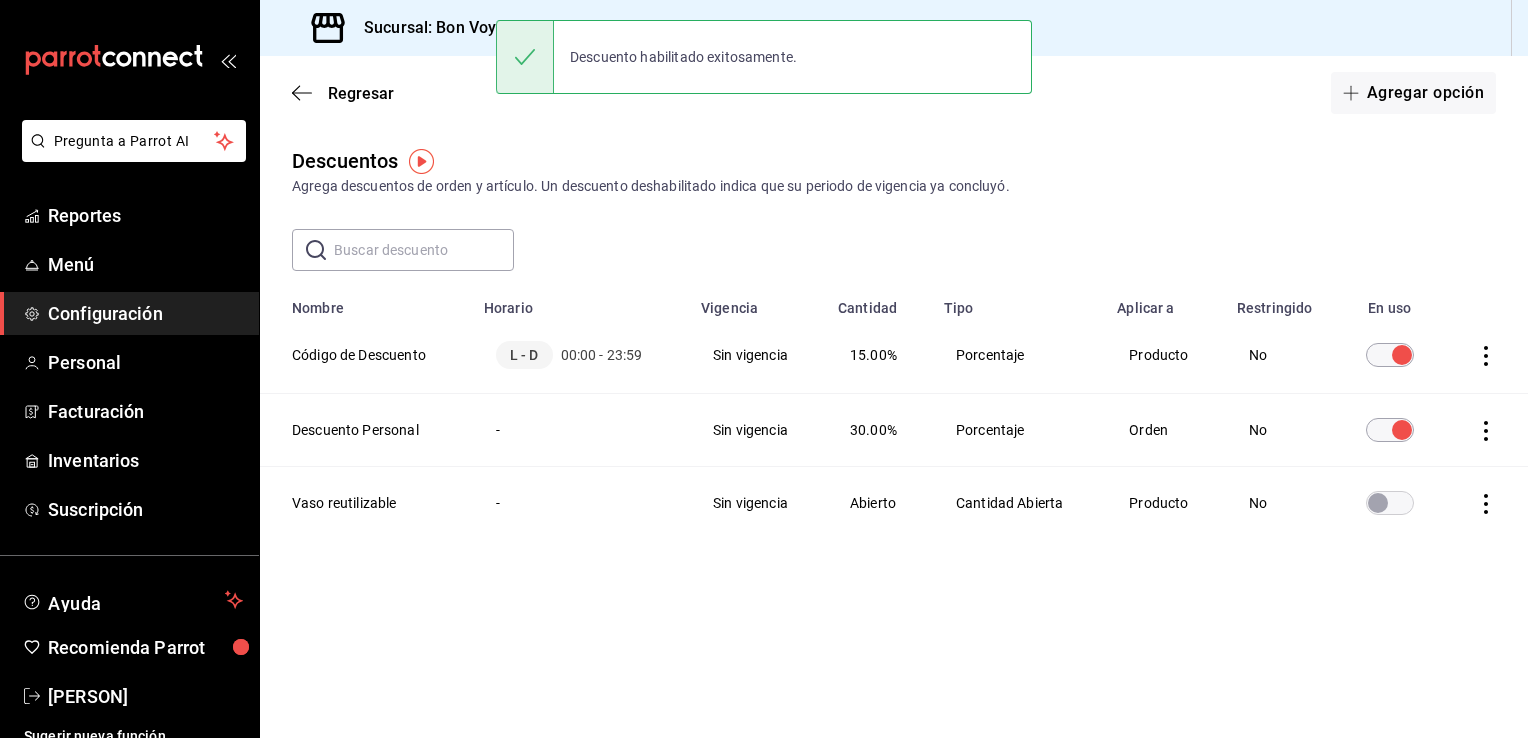 click 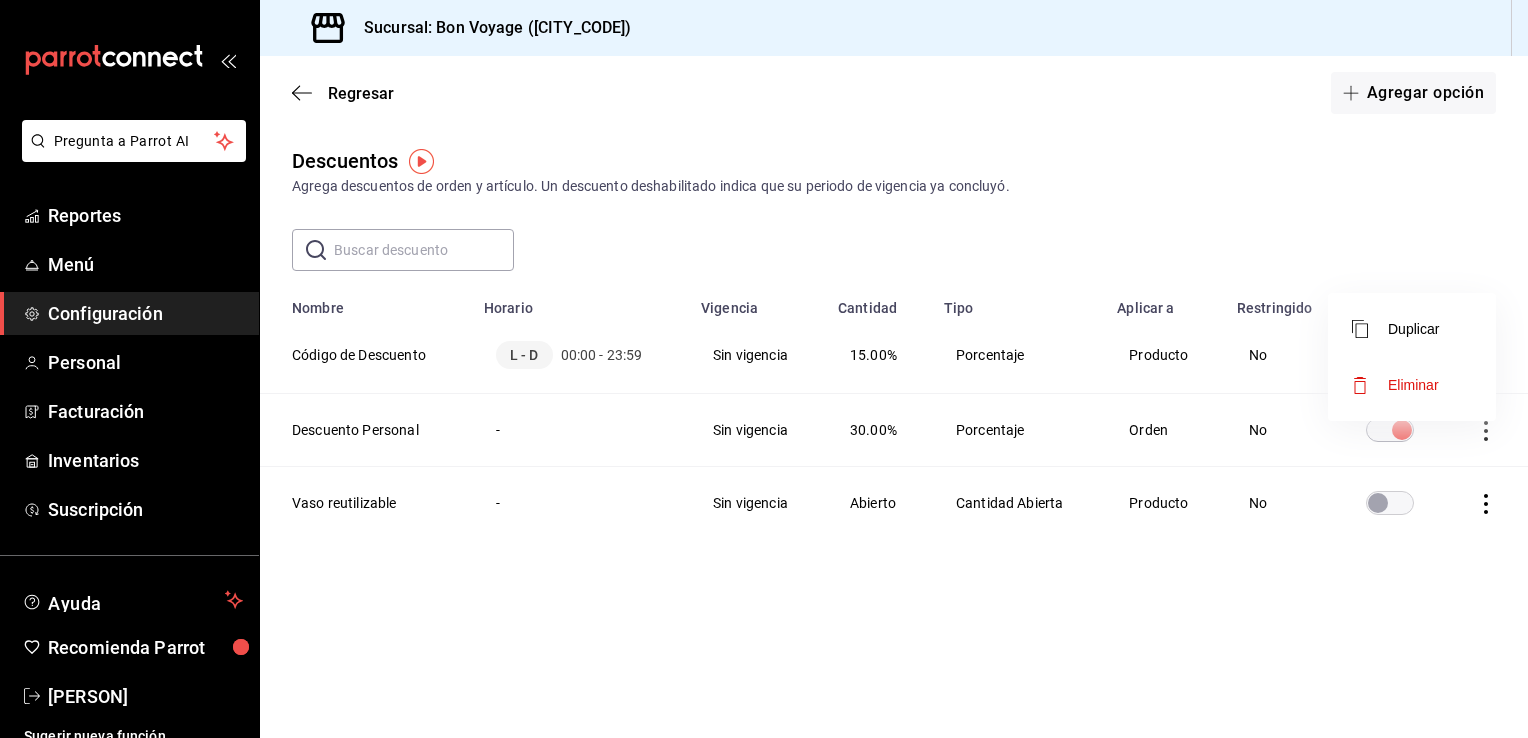 click on "Eliminar" at bounding box center (1413, 385) 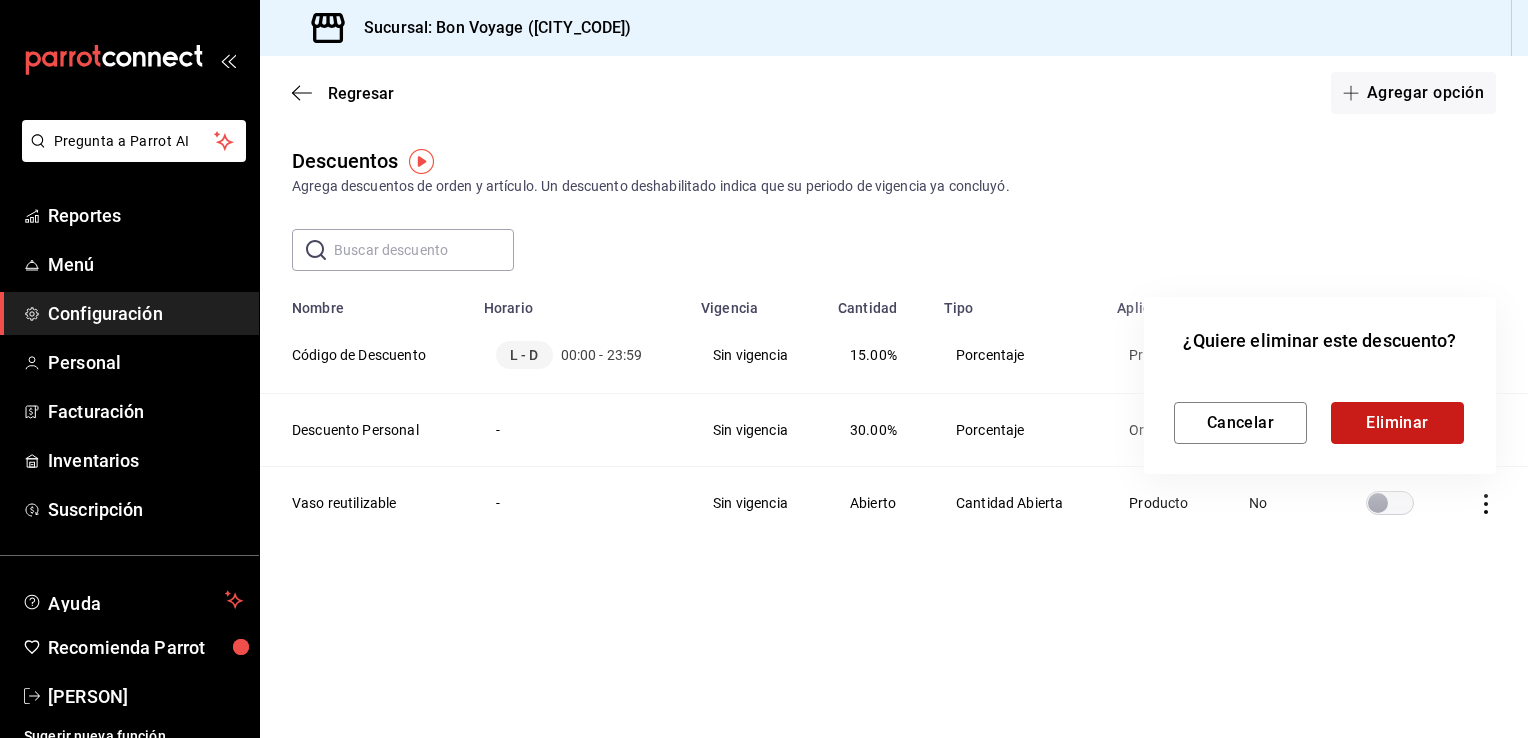 click on "Eliminar" at bounding box center [1397, 423] 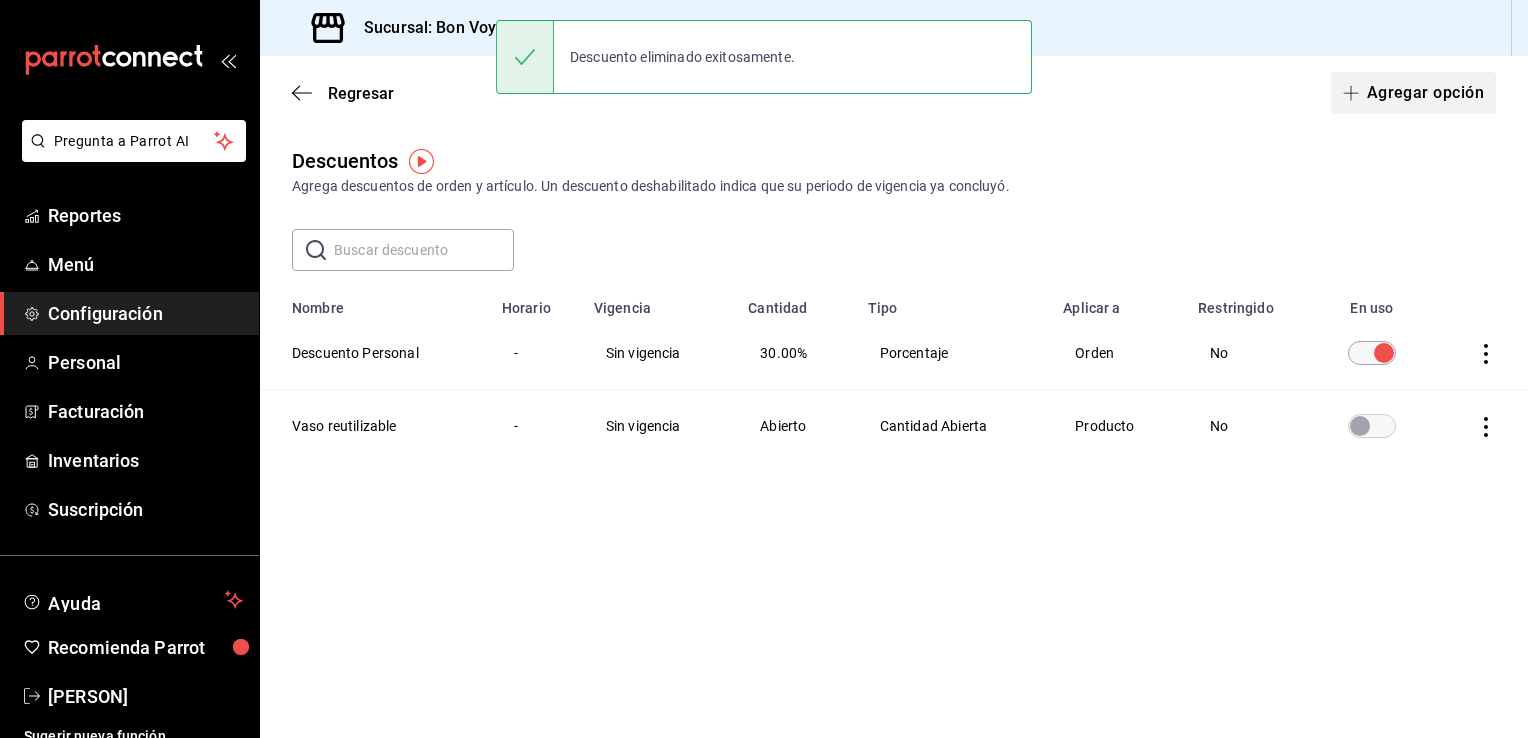 click on "Agregar opción" at bounding box center (1413, 93) 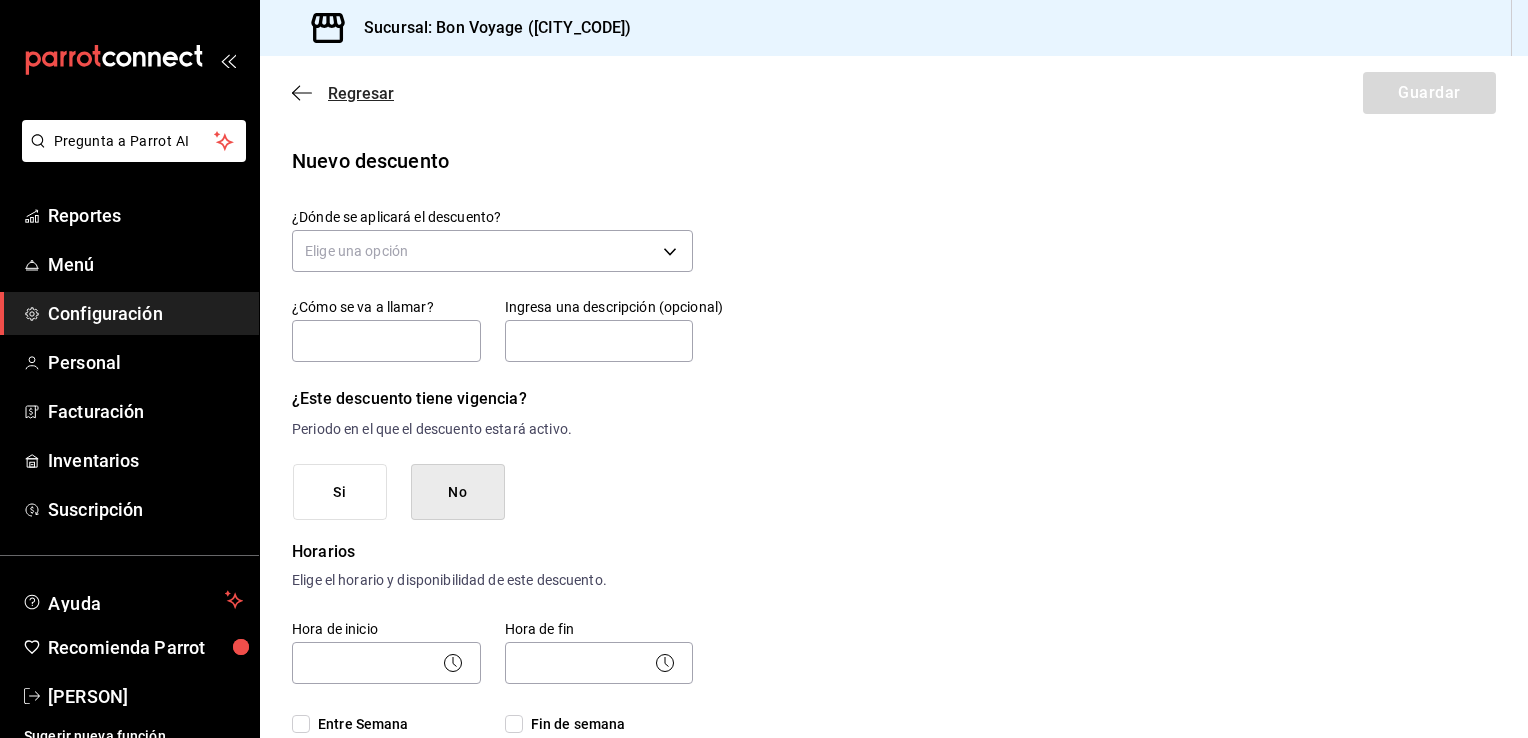 click 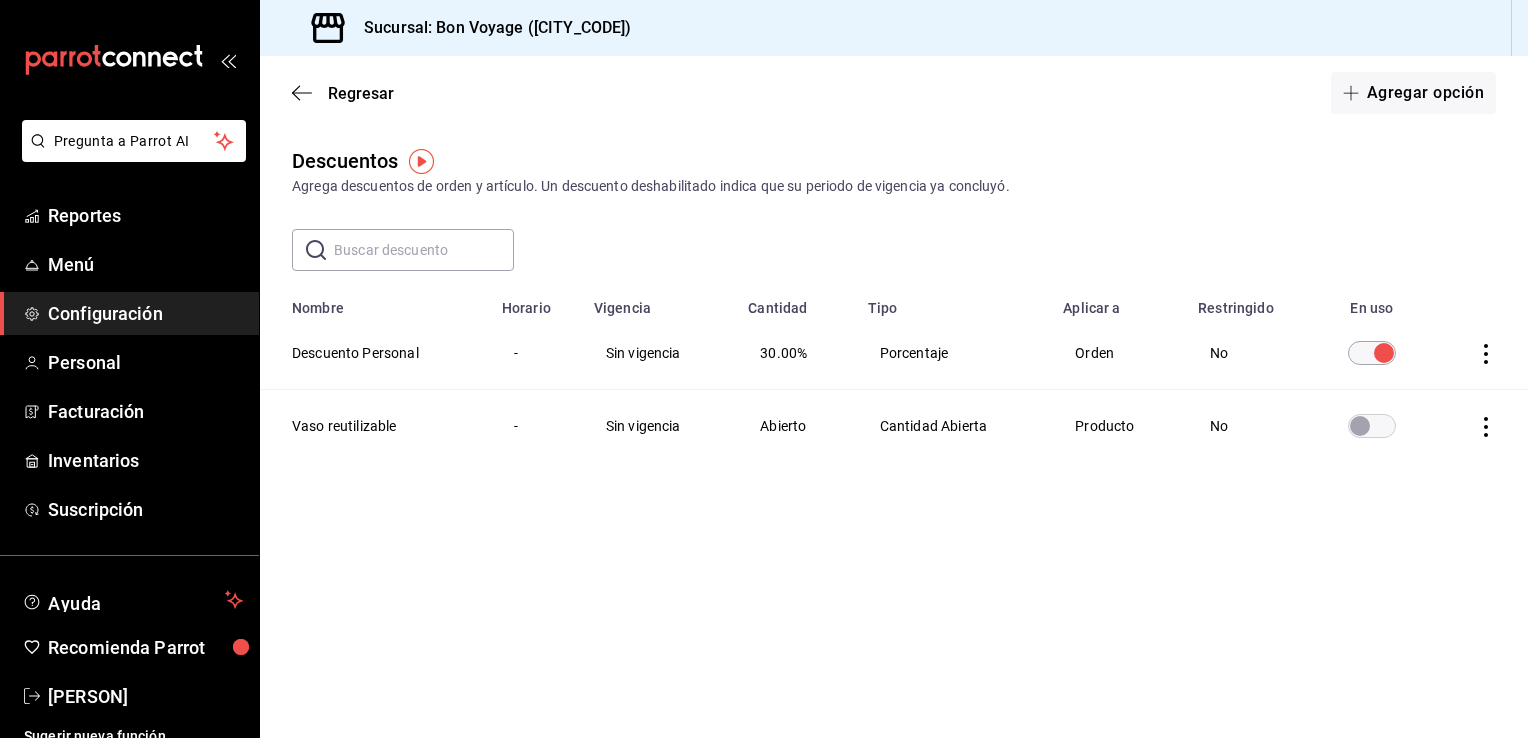 click on "Sin vigencia" at bounding box center (659, 353) 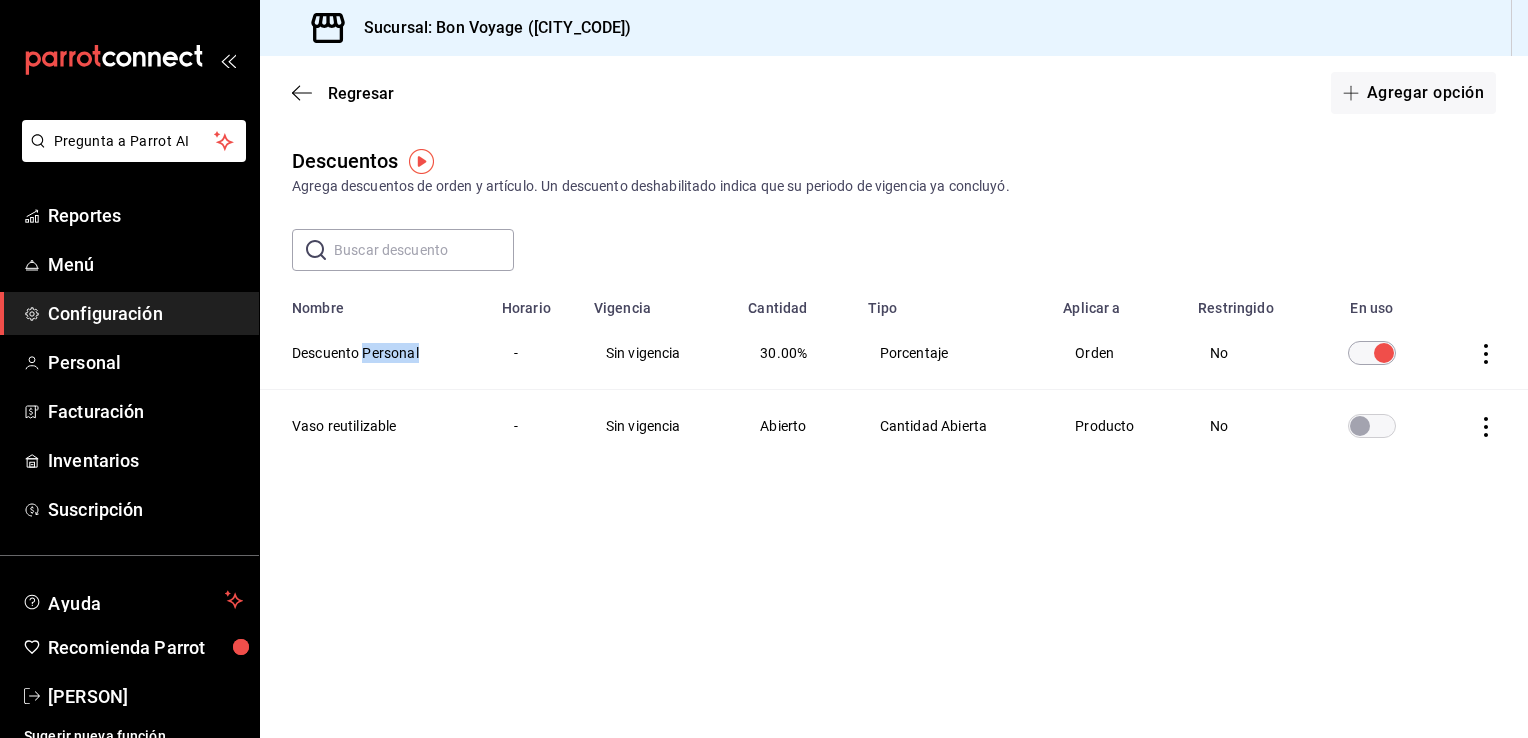 click on "Descuento Personal" at bounding box center [375, 353] 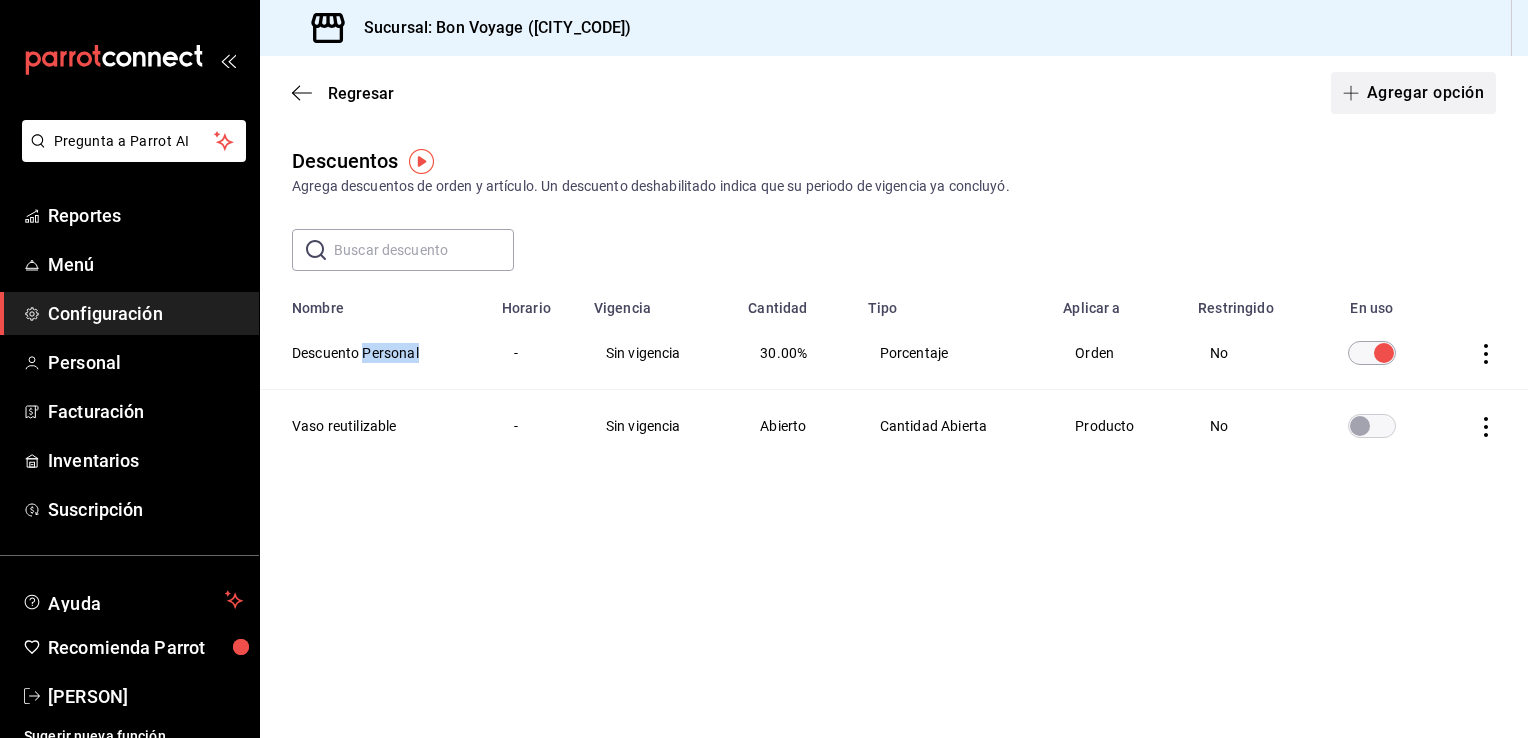 click on "Agregar opción" at bounding box center [1413, 93] 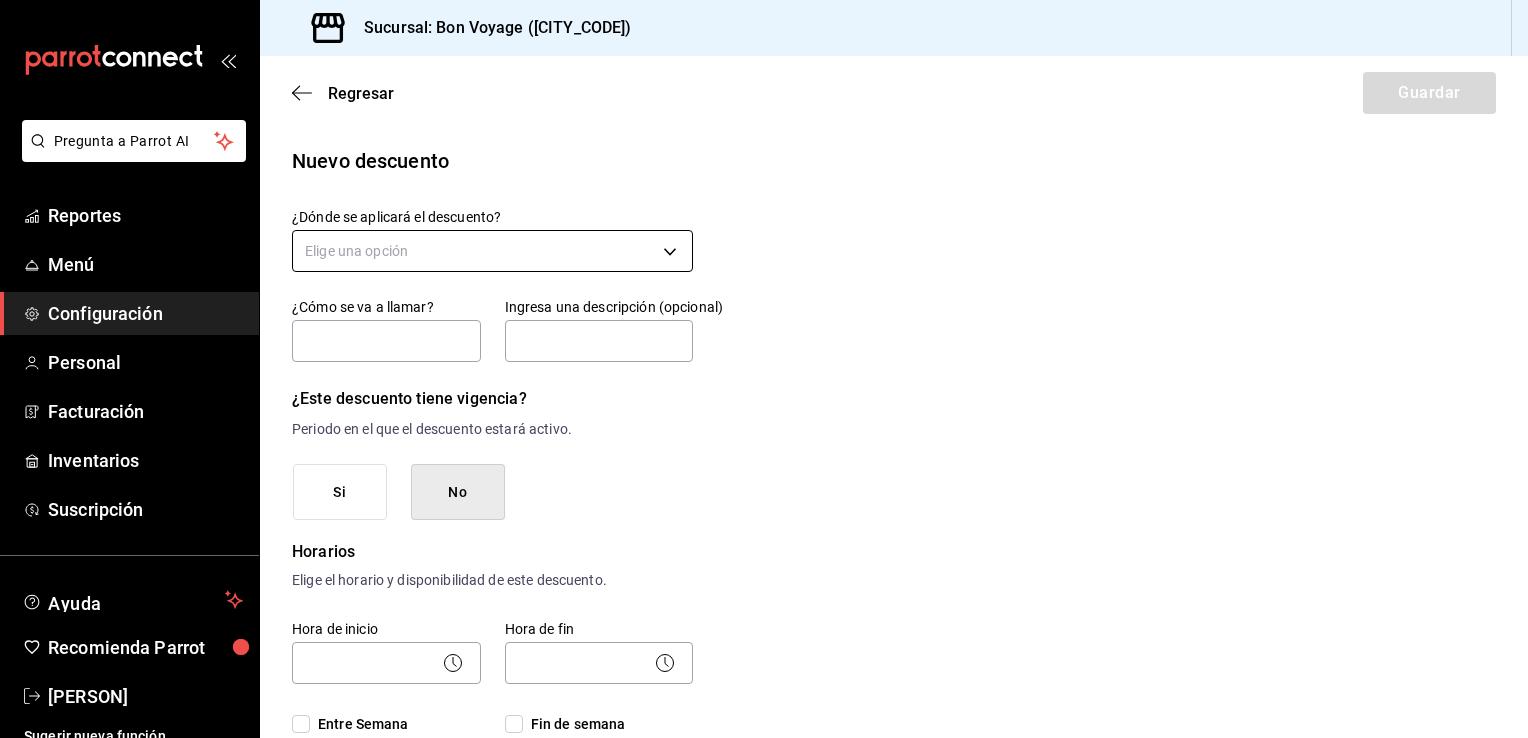 click on "Pregunta a Parrot AI Reportes   Menú   Configuración   Personal   Facturación   Inventarios   Suscripción   Ayuda Recomienda Parrot   [PERSON]   Sugerir nueva función   Sucursal: Bon Voyage ([CITY_CODE]) Regresar Guardar Nuevo descuento ¿Dónde se aplicará el descuento? Elige una opción ¿Cómo se va a llamar? Ingresa una descripción (opcional) ¿Este descuento tiene vigencia? Periodo en el que el descuento estará activo. Si No Horarios Elige el horario y disponibilidad de este descuento. Hora de inicio ​ Entre Semana Lunes Martes Miércoles Jueves Viernes Hora de fin ​ Fin de semana Sábado Domingo Agregar horario 1 de 5 horarios ¿Este descuento requiere un permiso especial para aplicarse? Solo los usuarios con el permiso de "Aplicar descuento" podrán usar este descuento en el Punto de Venta. Si No ¿Quieres que el usuario defina el valor del descuento en el Punto de Venta? Si No ¿Cómo se aplicará el descuento? Elige si el descuento será un porcentaje sobre el total o una cantidad fija. %" at bounding box center [764, 369] 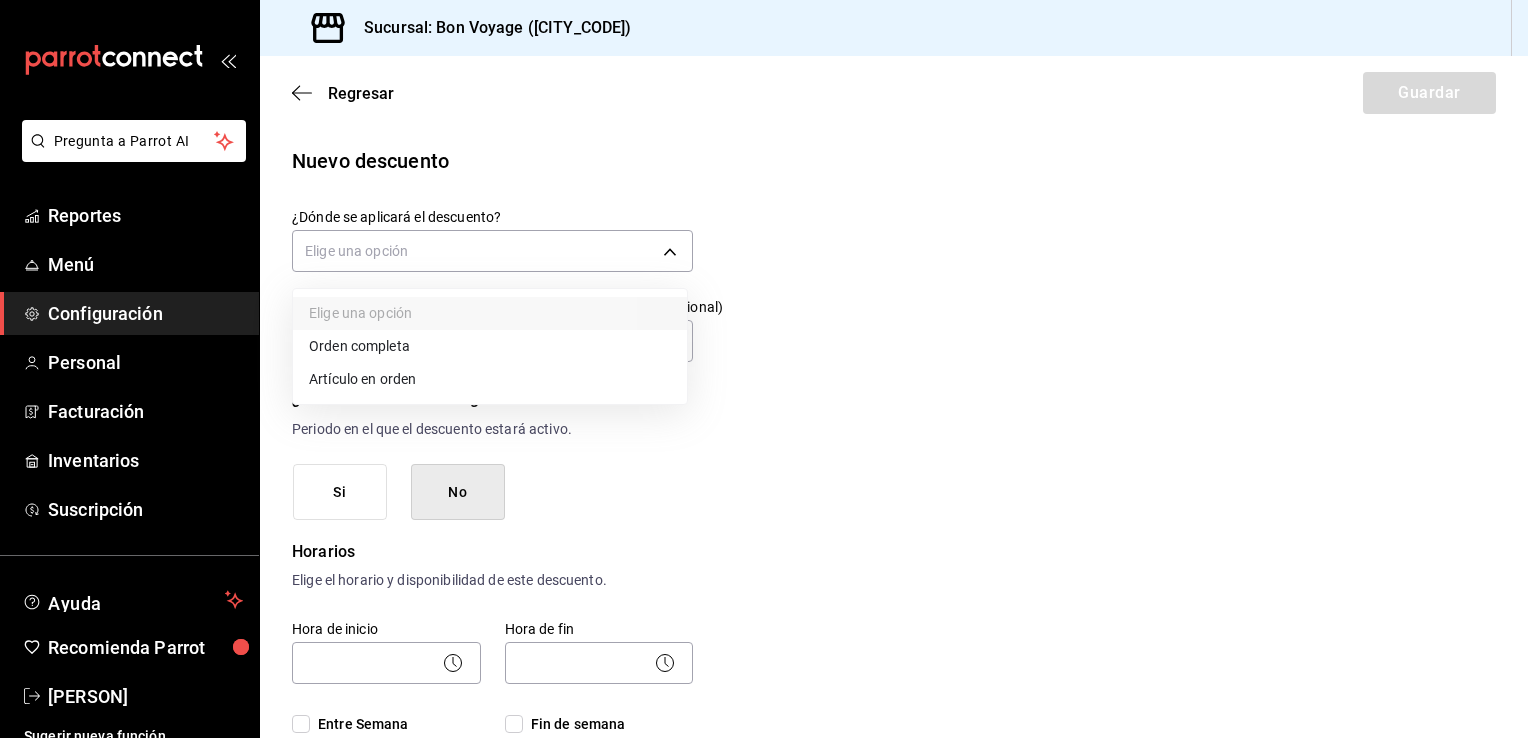 click at bounding box center (764, 369) 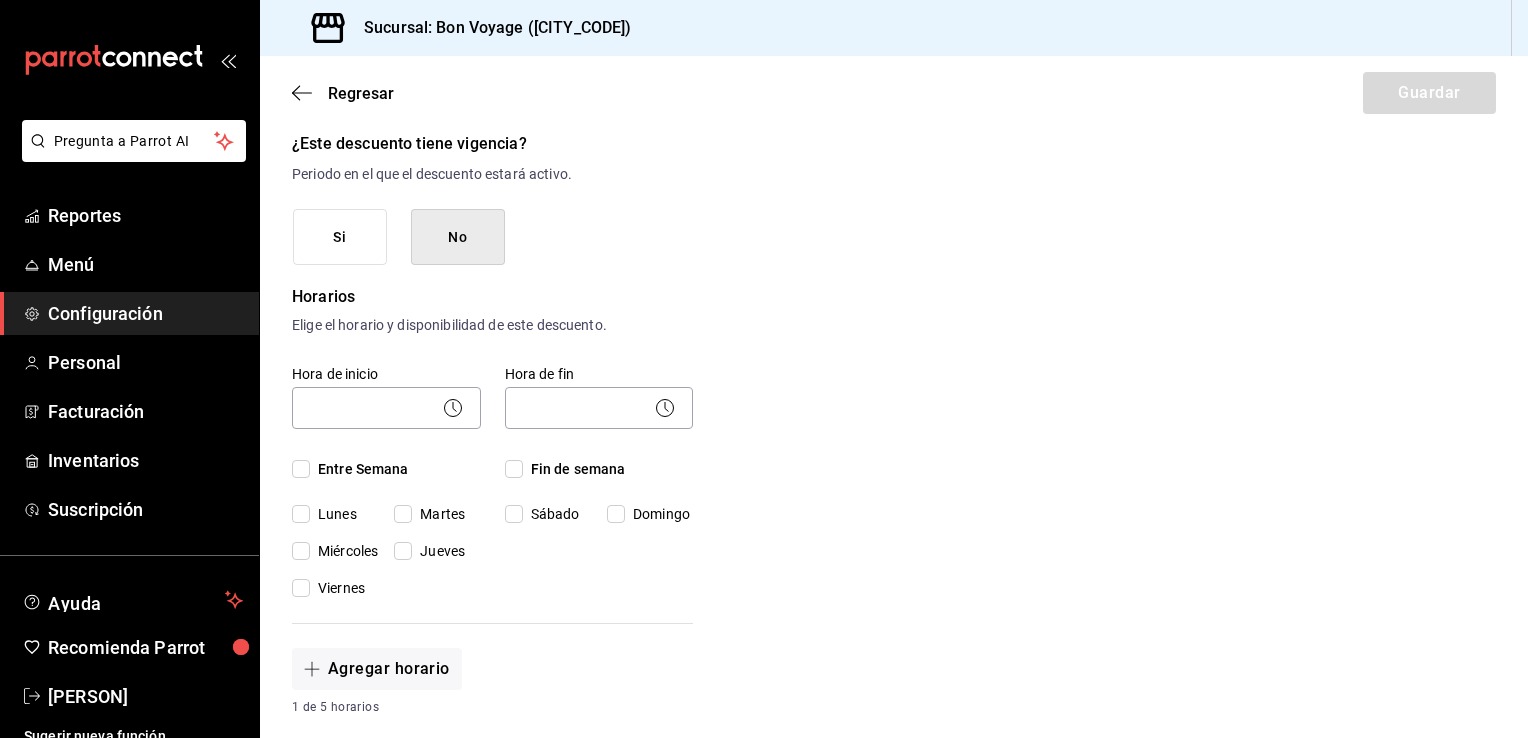 scroll, scrollTop: 596, scrollLeft: 0, axis: vertical 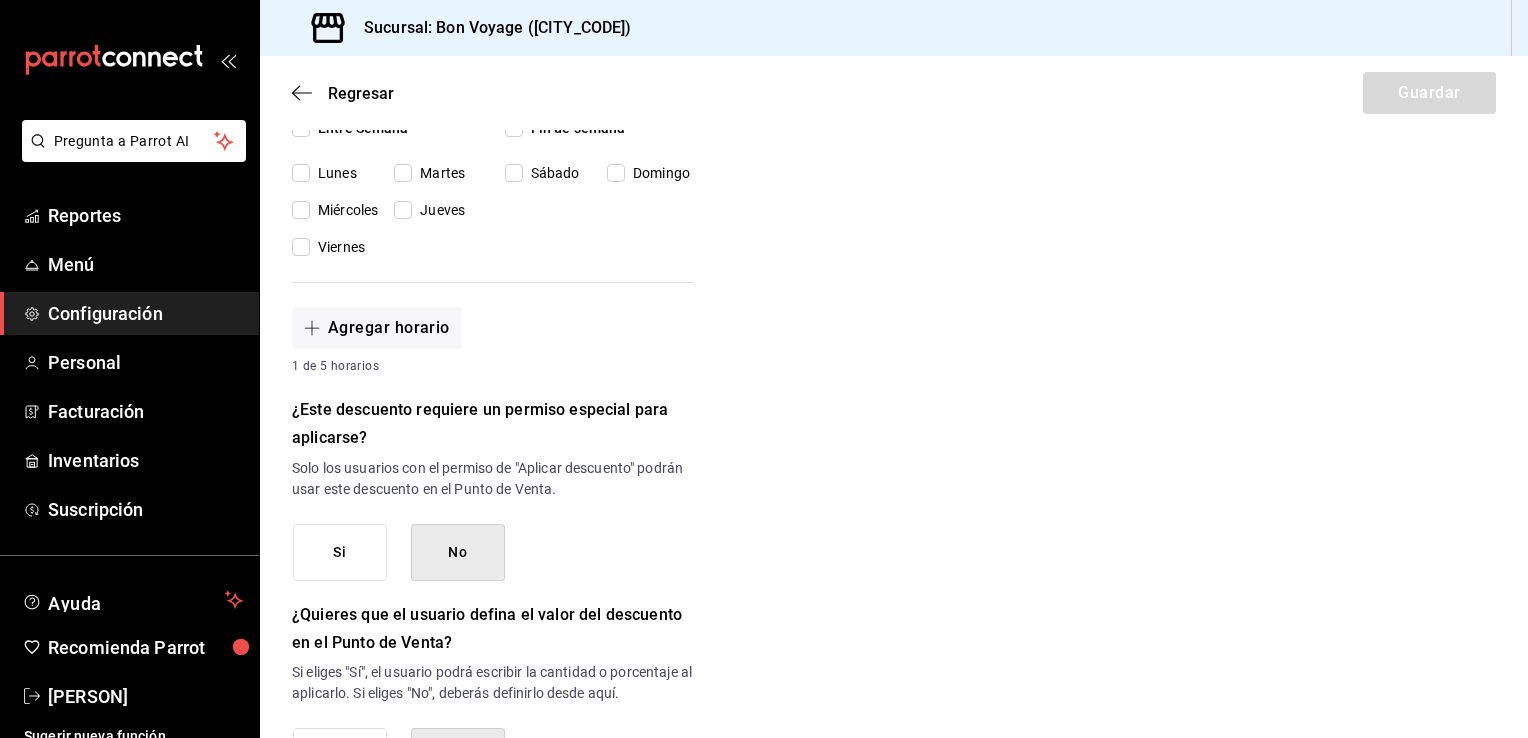 click on "Regresar Guardar" at bounding box center (894, 93) 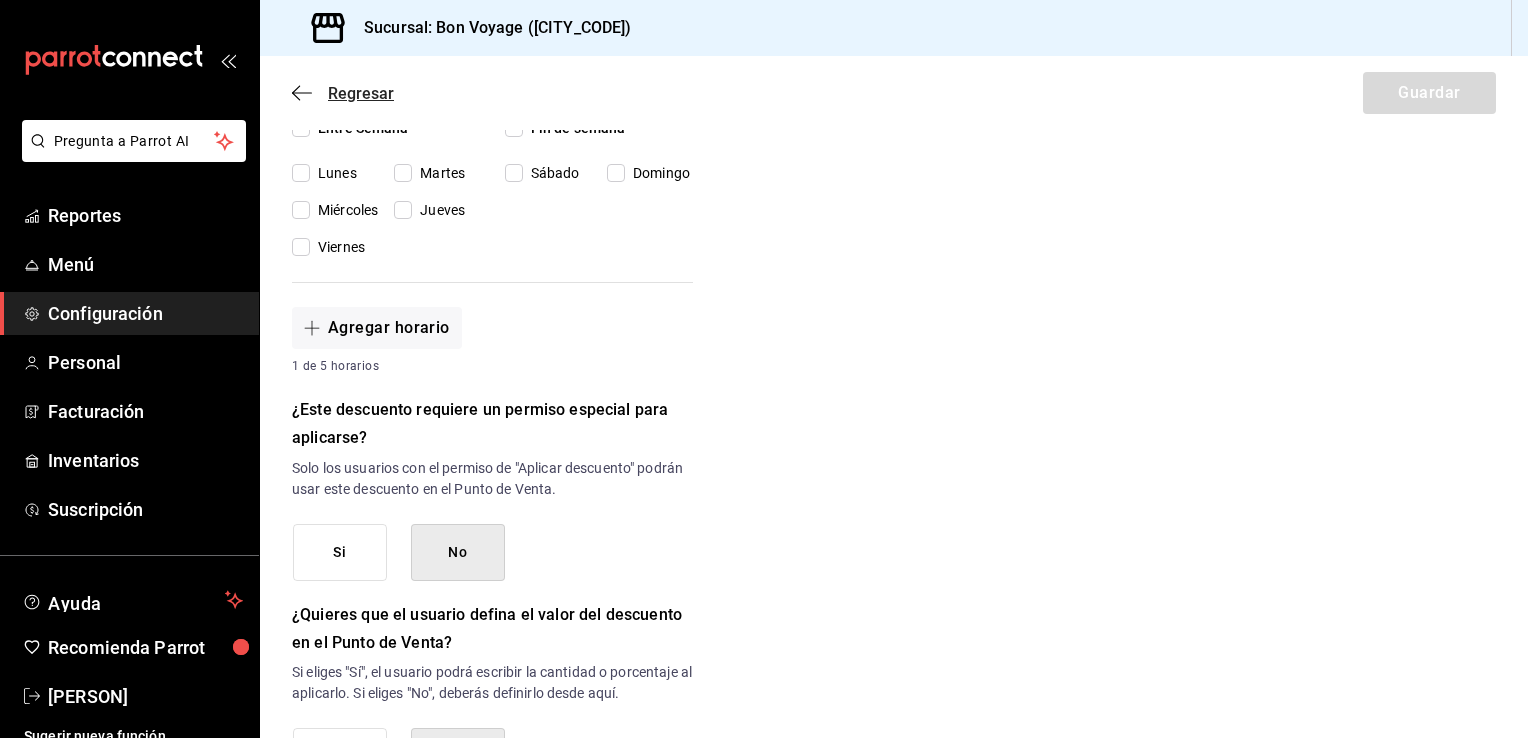 click 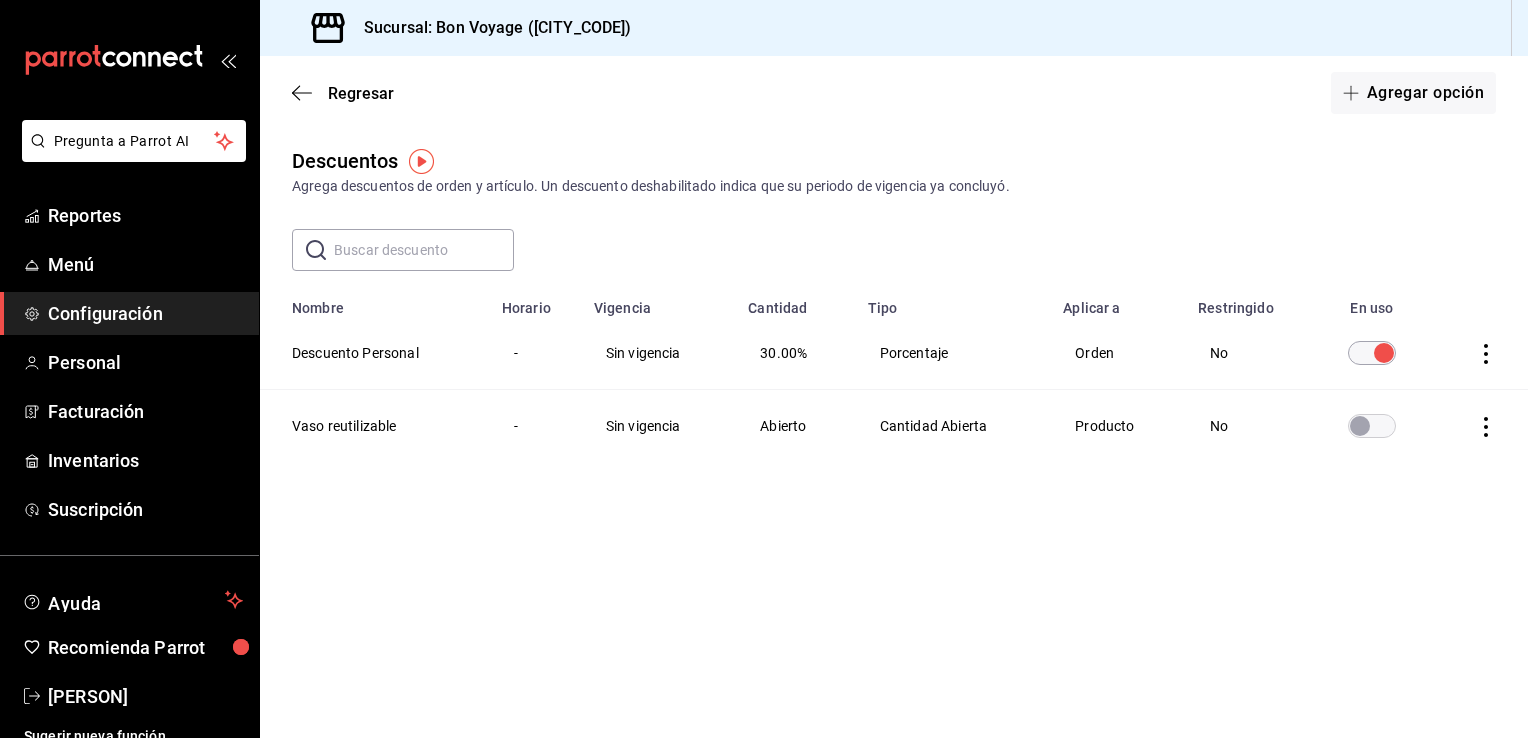 scroll, scrollTop: 0, scrollLeft: 0, axis: both 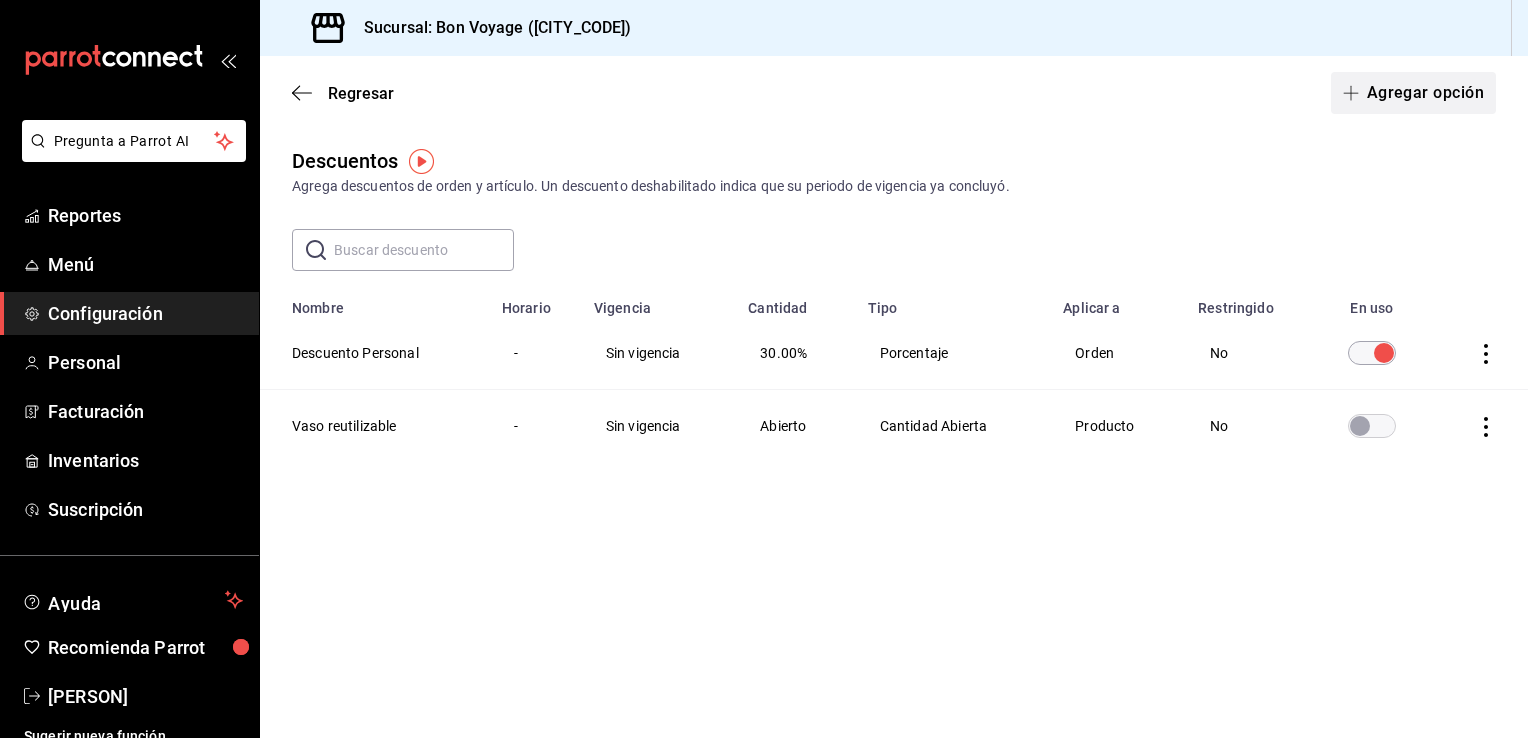 click on "Agregar opción" at bounding box center [1413, 93] 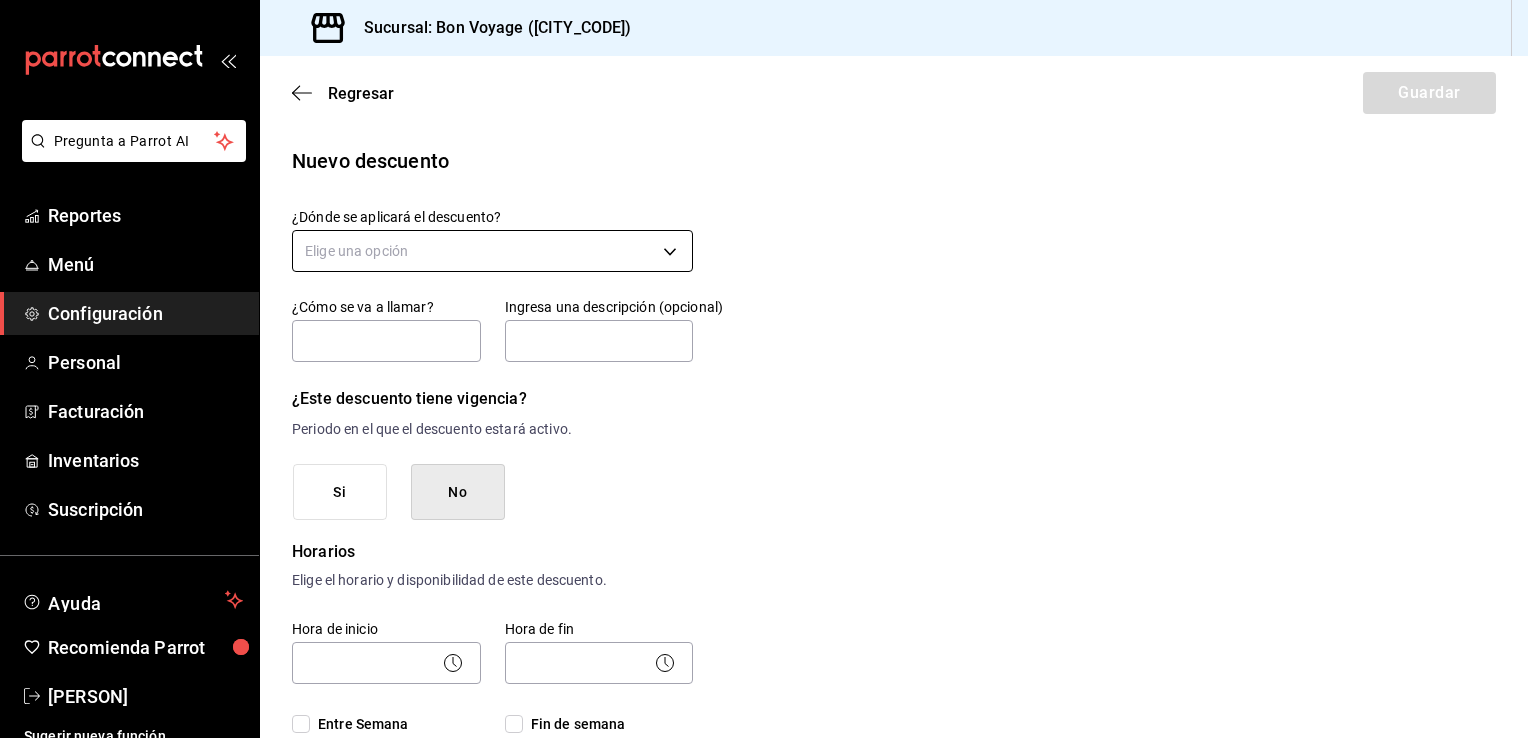 click on "Pregunta a Parrot AI Reportes   Menú   Configuración   Personal   Facturación   Inventarios   Suscripción   Ayuda Recomienda Parrot   [PERSON]   Sugerir nueva función   Sucursal: Bon Voyage ([CITY_CODE]) Regresar Guardar Nuevo descuento ¿Dónde se aplicará el descuento? Elige una opción ¿Cómo se va a llamar? Ingresa una descripción (opcional) ¿Este descuento tiene vigencia? Periodo en el que el descuento estará activo. Si No Horarios Elige el horario y disponibilidad de este descuento. Hora de inicio ​ Entre Semana Lunes Martes Miércoles Jueves Viernes Hora de fin ​ Fin de semana Sábado Domingo Agregar horario 1 de 5 horarios ¿Este descuento requiere un permiso especial para aplicarse? Solo los usuarios con el permiso de "Aplicar descuento" podrán usar este descuento en el Punto de Venta. Si No ¿Quieres que el usuario defina el valor del descuento en el Punto de Venta? Si No ¿Cómo se aplicará el descuento? Elige si el descuento será un porcentaje sobre el total o una cantidad fija. %" at bounding box center (764, 369) 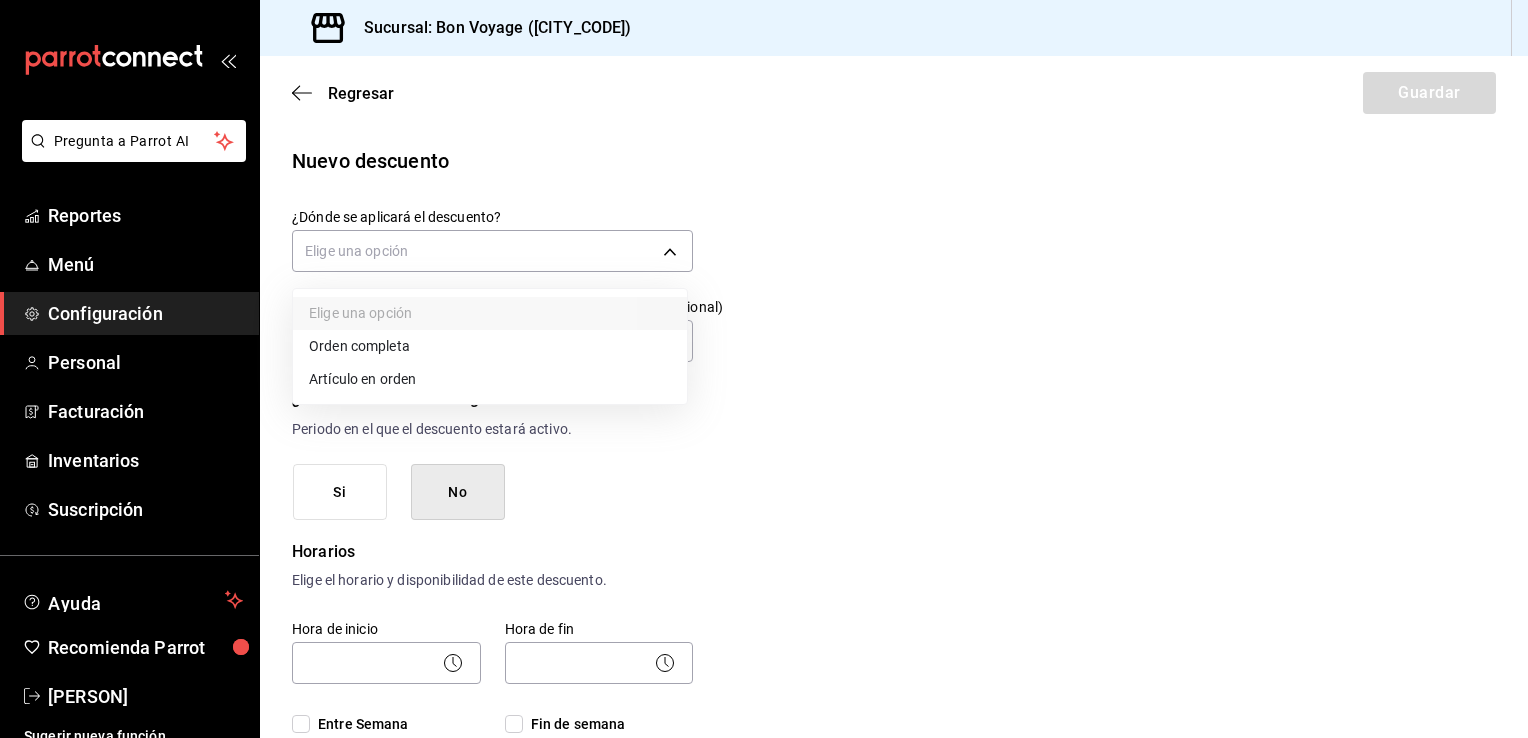 click on "Artículo en orden" at bounding box center (490, 379) 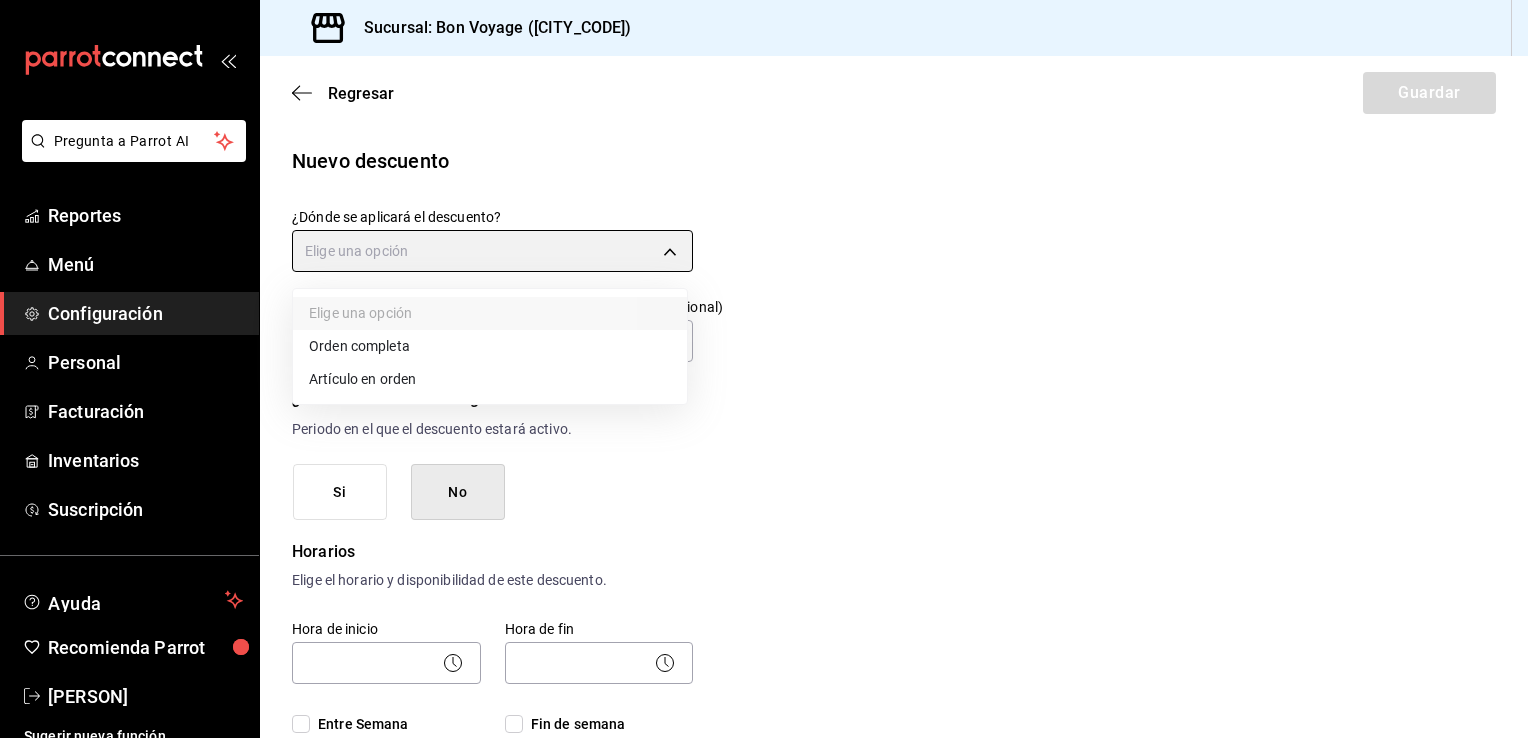type on "ORDER_ITEM" 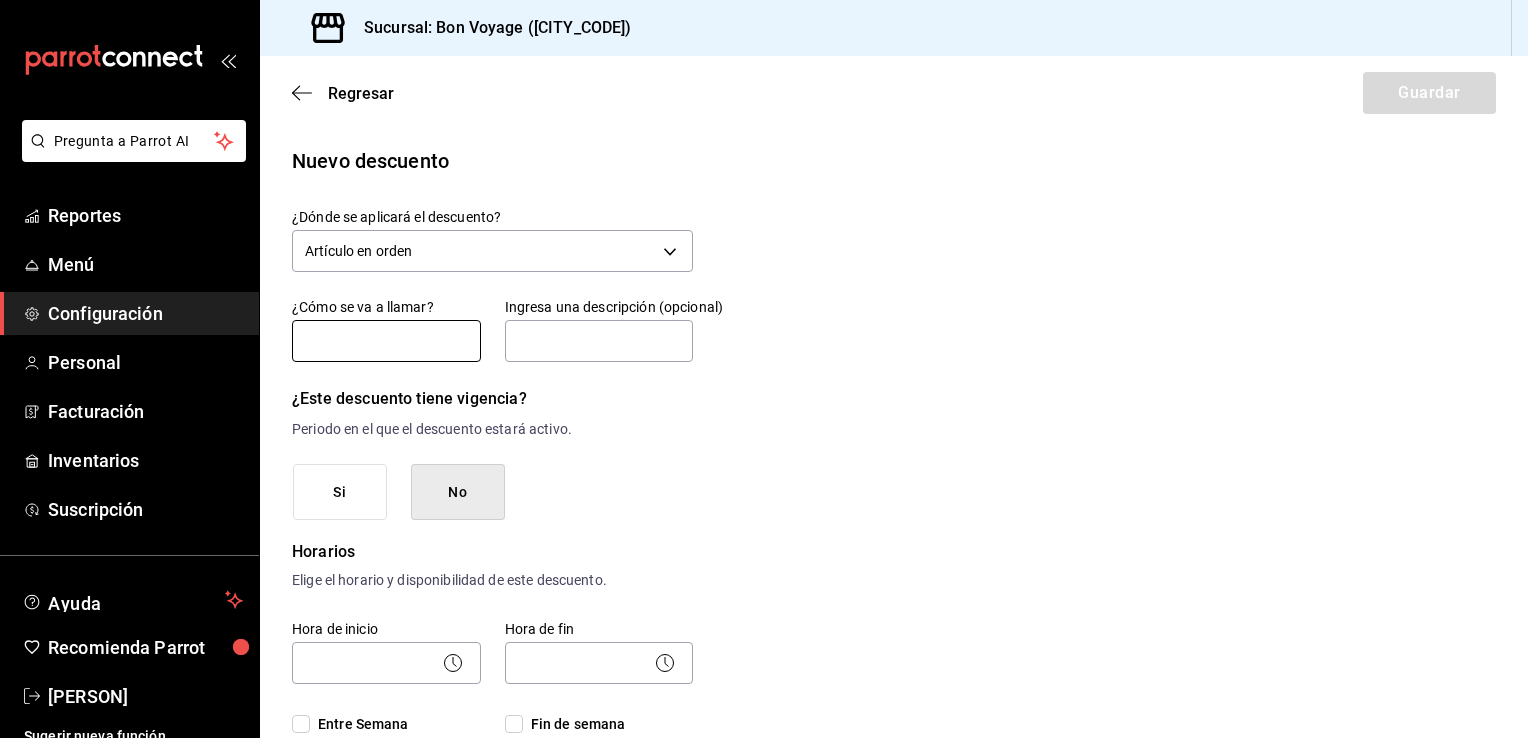 click at bounding box center [386, 341] 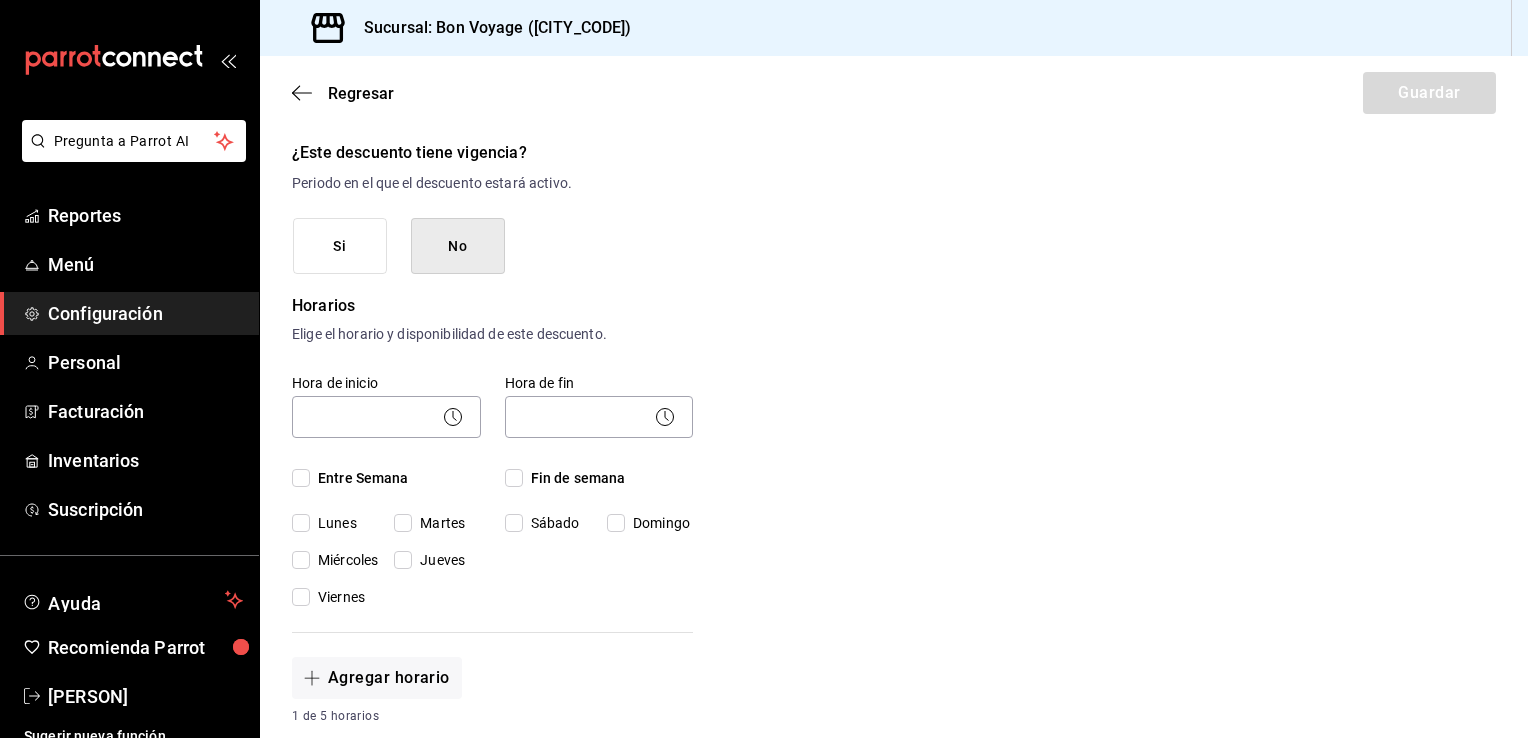 scroll, scrollTop: 275, scrollLeft: 0, axis: vertical 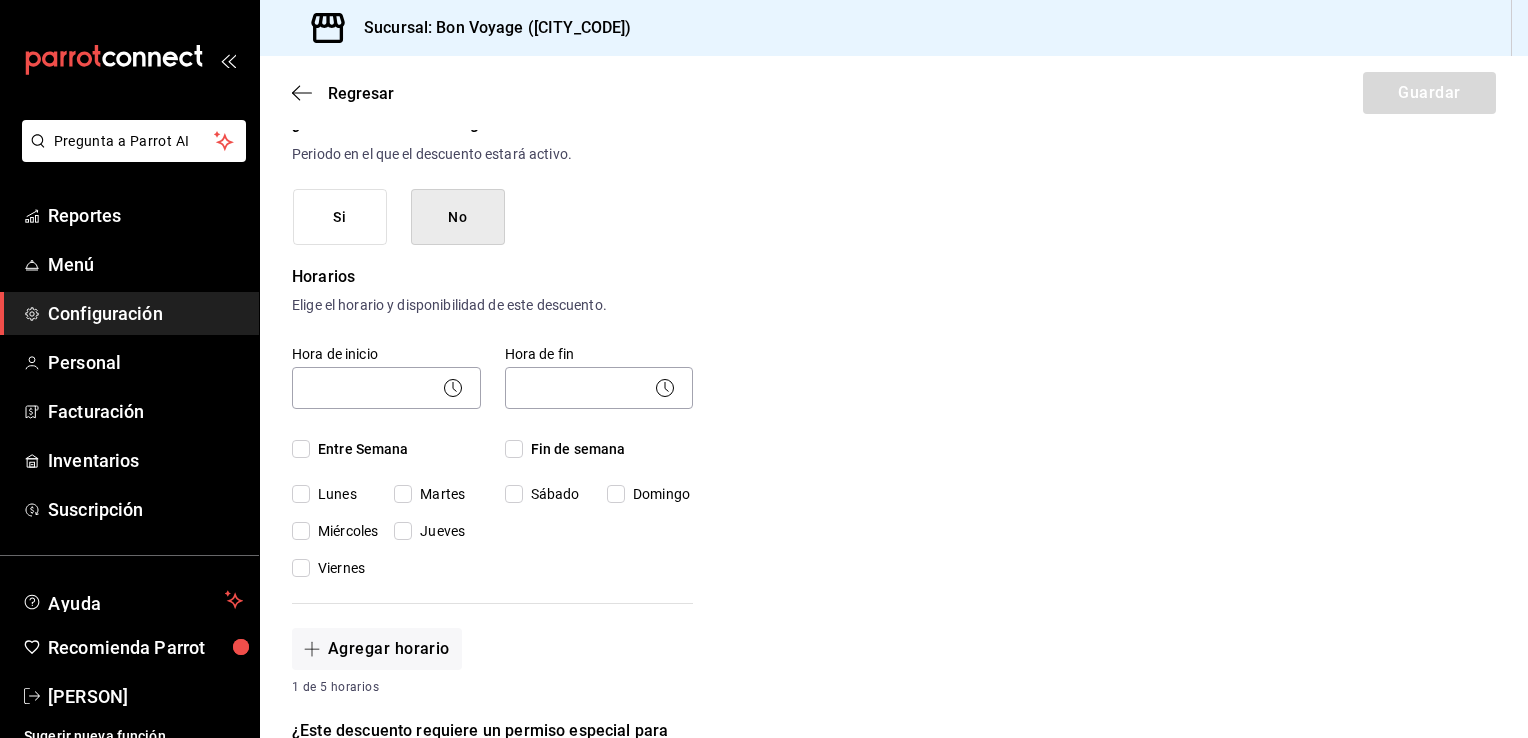 click 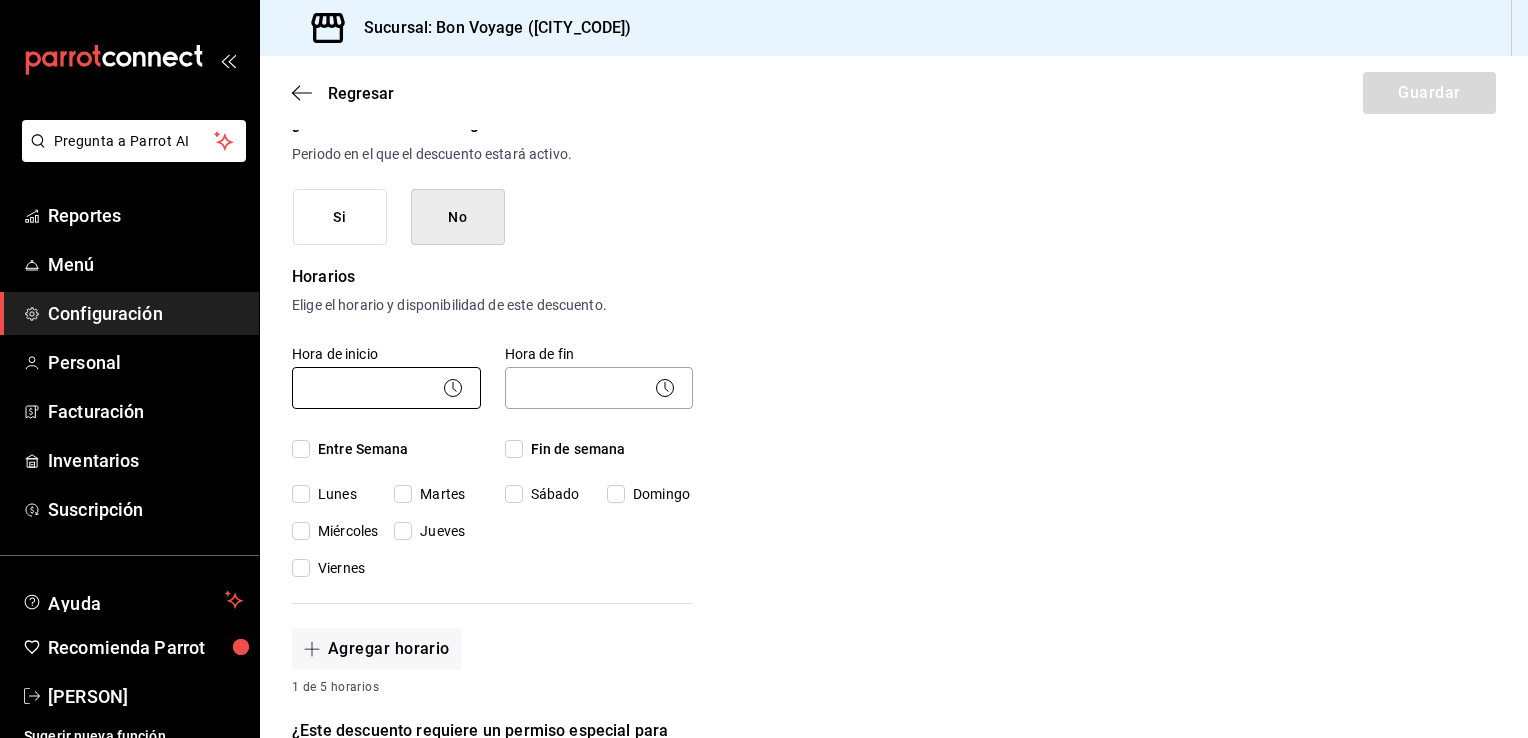 click on "Pregunta a Parrot AI Reportes   Menú   Configuración   Personal   Facturación   Inventarios   Suscripción   Ayuda Recomienda Parrot   [PERSON]   Sugerir nueva función   Sucursal: Bon Voyage ([CITY_CODE]) Regresar Guardar Nuevo descuento ¿Dónde se aplicará el descuento? Artículo en orden ORDER_ITEM ¿Cómo se va a llamar? Código de Descuento Ingresa una descripción (opcional) [PERCENTAGE] de descuento (para los de administración solo en bebidas starbucks) ¿Este descuento tiene vigencia? Periodo en el que el descuento estará activo. Si No Horarios Elige el horario y disponibilidad de este descuento. Hora de inicio ​ Entre Semana Lunes Martes Miércoles Jueves Viernes Hora de fin ​ Fin de semana Sábado Domingo Agregar horario 1 de 5 horarios ¿Este descuento requiere un permiso especial para aplicarse? Solo los usuarios con el permiso de "Aplicar descuento" podrán usar este descuento en el Punto de Venta. Si No ¿Quieres que el usuario defina el valor del descuento en el Punto de Venta? Si No Porcentaje" at bounding box center [764, 369] 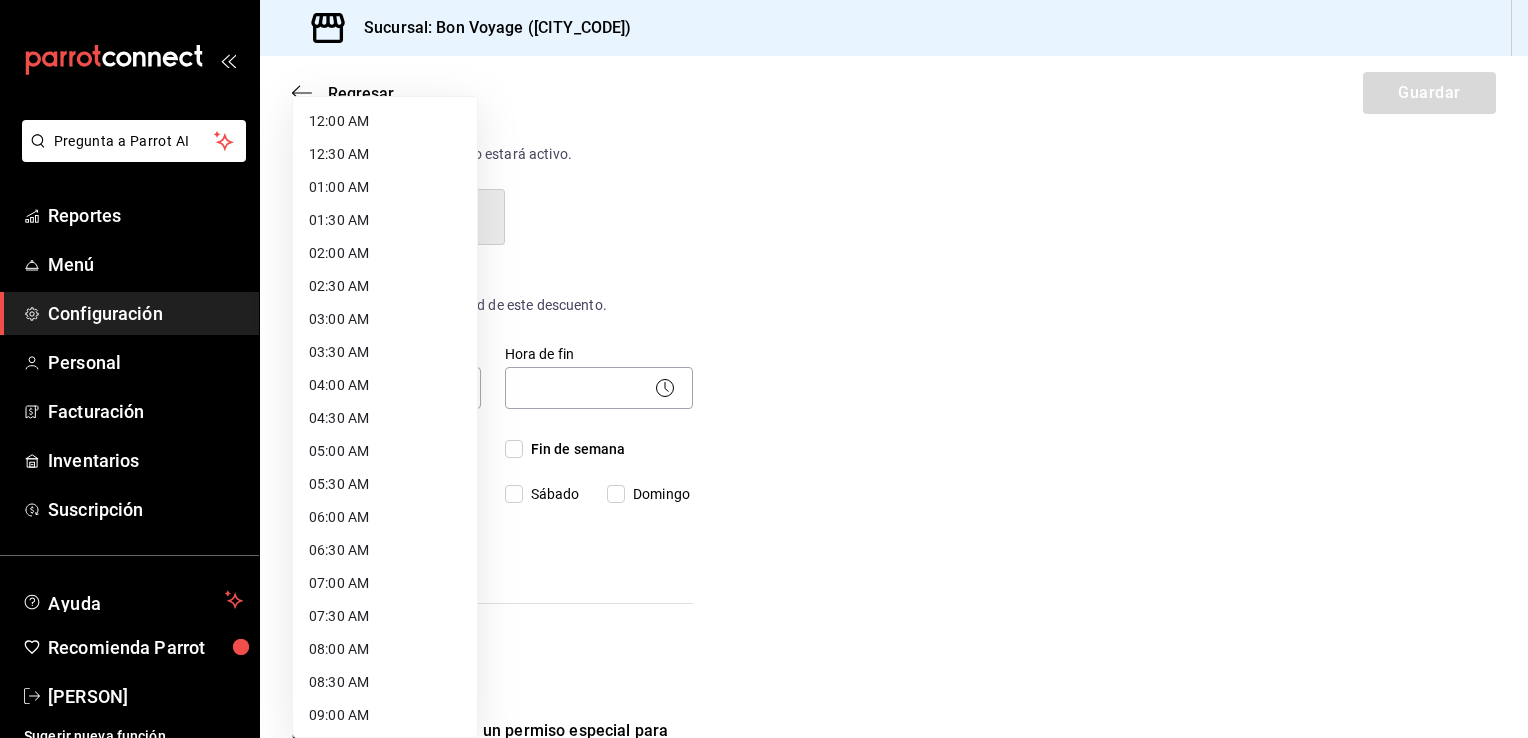 click on "12:00 AM" at bounding box center (385, 121) 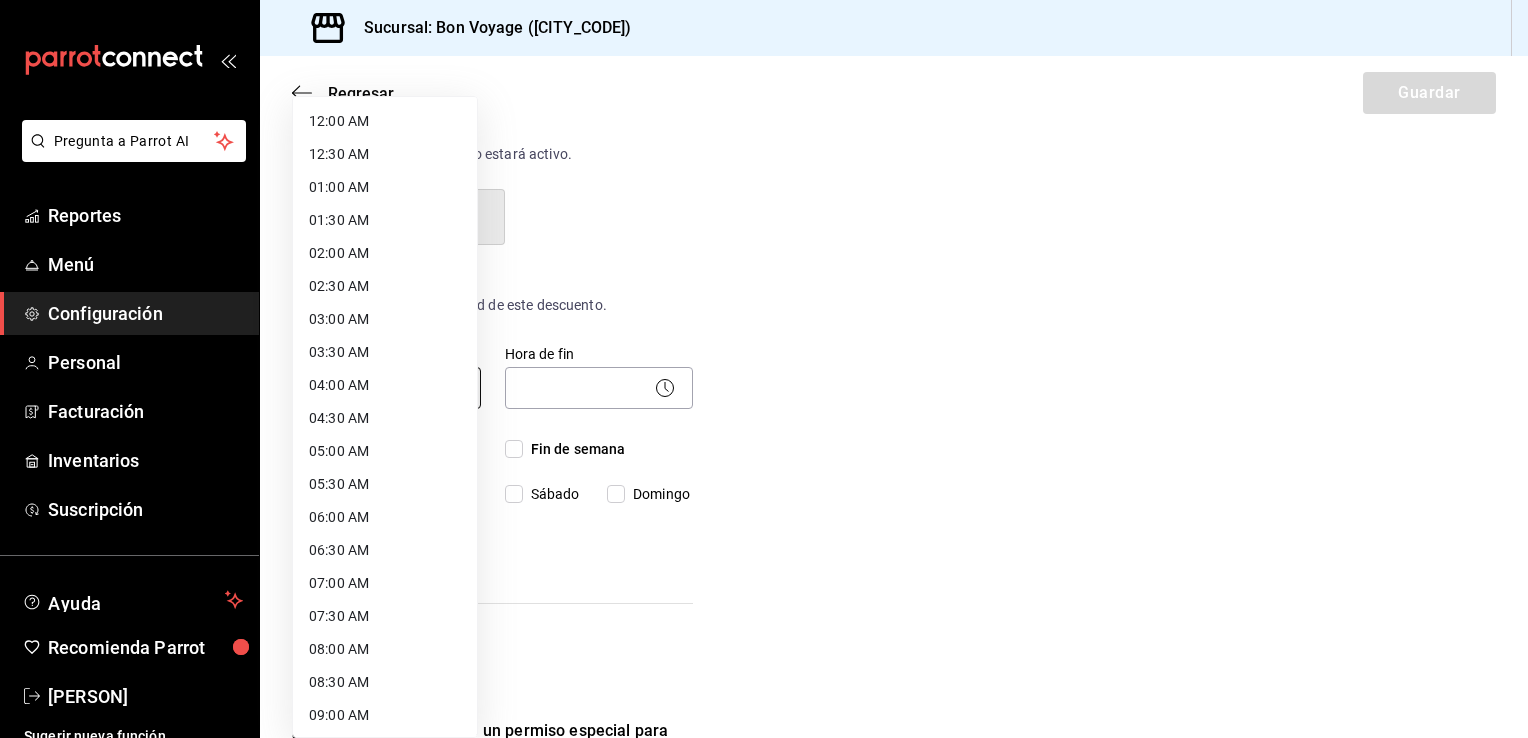 type on "00:00" 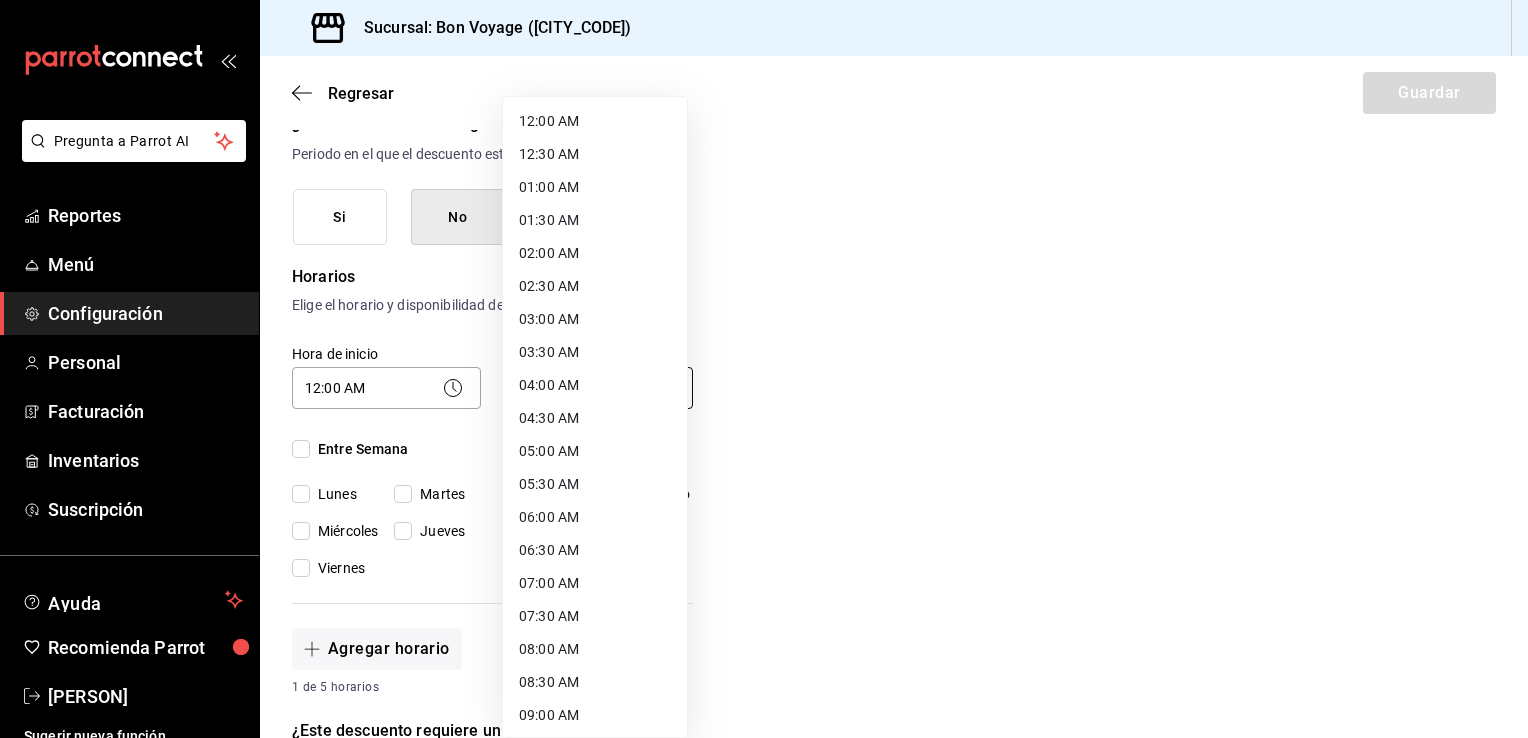 click on "Pregunta a Parrot AI Reportes   Menú   Configuración   Personal   Facturación   Inventarios   Suscripción   Ayuda Recomienda Parrot   [PERSON]   Sugerir nueva función   Sucursal: Bon Voyage ([CITY_CODE]) Regresar Guardar Nuevo descuento ¿Dónde se aplicará el descuento? Artículo en orden ORDER_ITEM ¿Cómo se va a llamar? Código de Descuento Ingresa una descripción (opcional) [PERCENTAGE] de descuento (para los de administración solo en bebidas starbucks) ¿Este descuento tiene vigencia? Periodo en el que el descuento estará activo. Si No Horarios Elige el horario y disponibilidad de este descuento. Hora de inicio [TIME] 00:00 Entre Semana Lunes Martes Miércoles Jueves Viernes Hora de fin ​ Fin de semana Sábado Domingo Agregar horario 1 de 5 horarios ¿Este descuento requiere un permiso especial para aplicarse? Solo los usuarios con el permiso de "Aplicar descuento" podrán usar este descuento en el Punto de Venta. Si No ¿Quieres que el usuario defina el valor del descuento en el Punto de Venta? Si No" at bounding box center (764, 369) 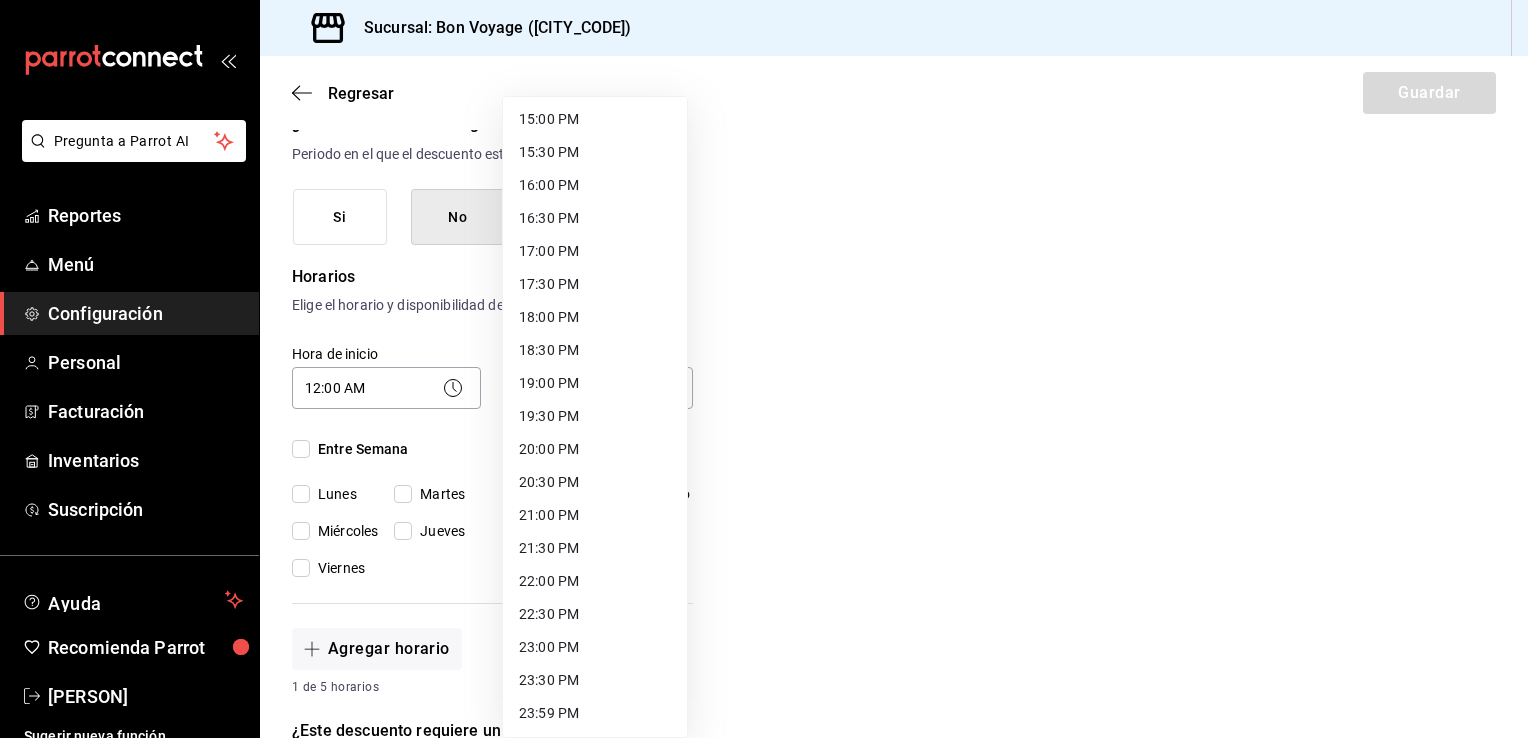 click on "23:59 PM" at bounding box center [595, 713] 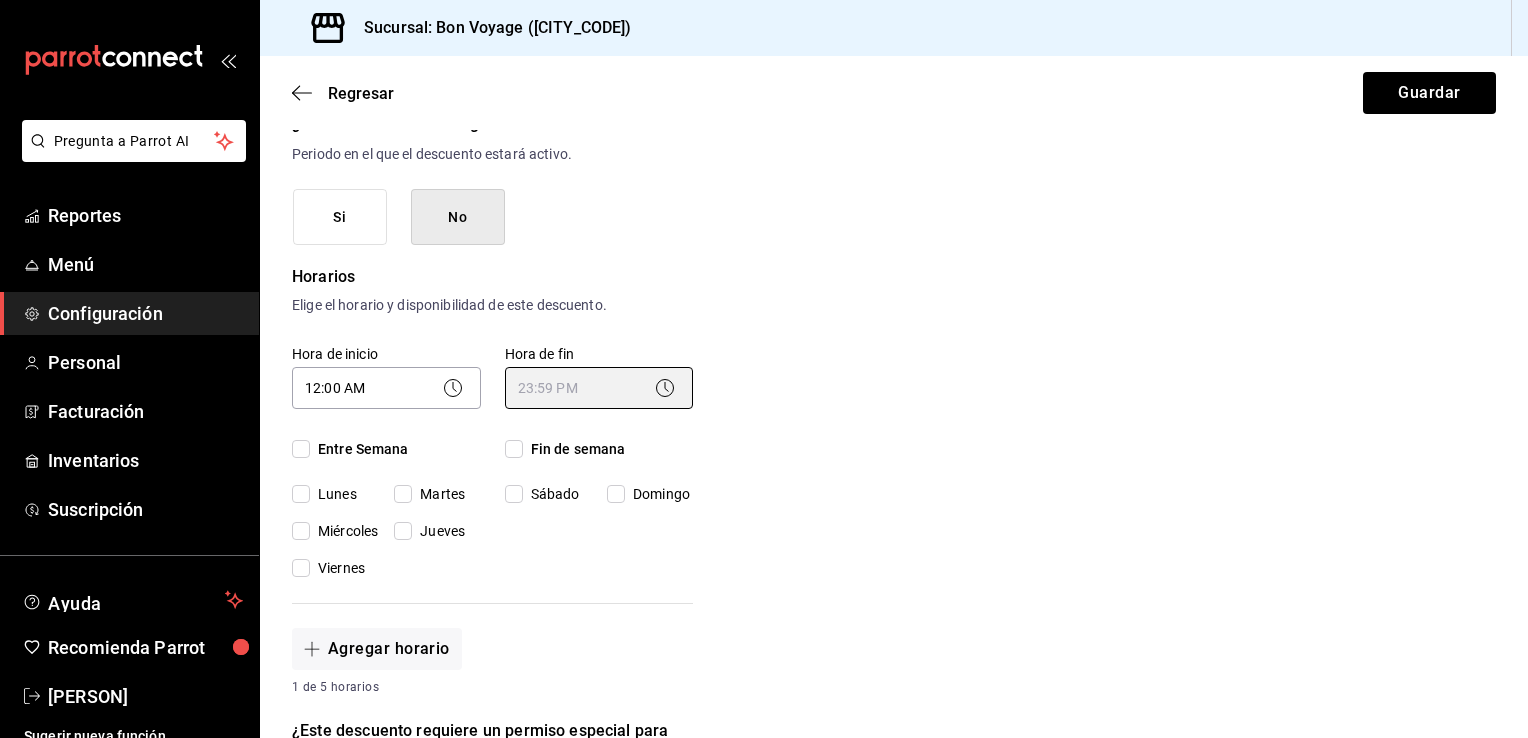 type on "23:59" 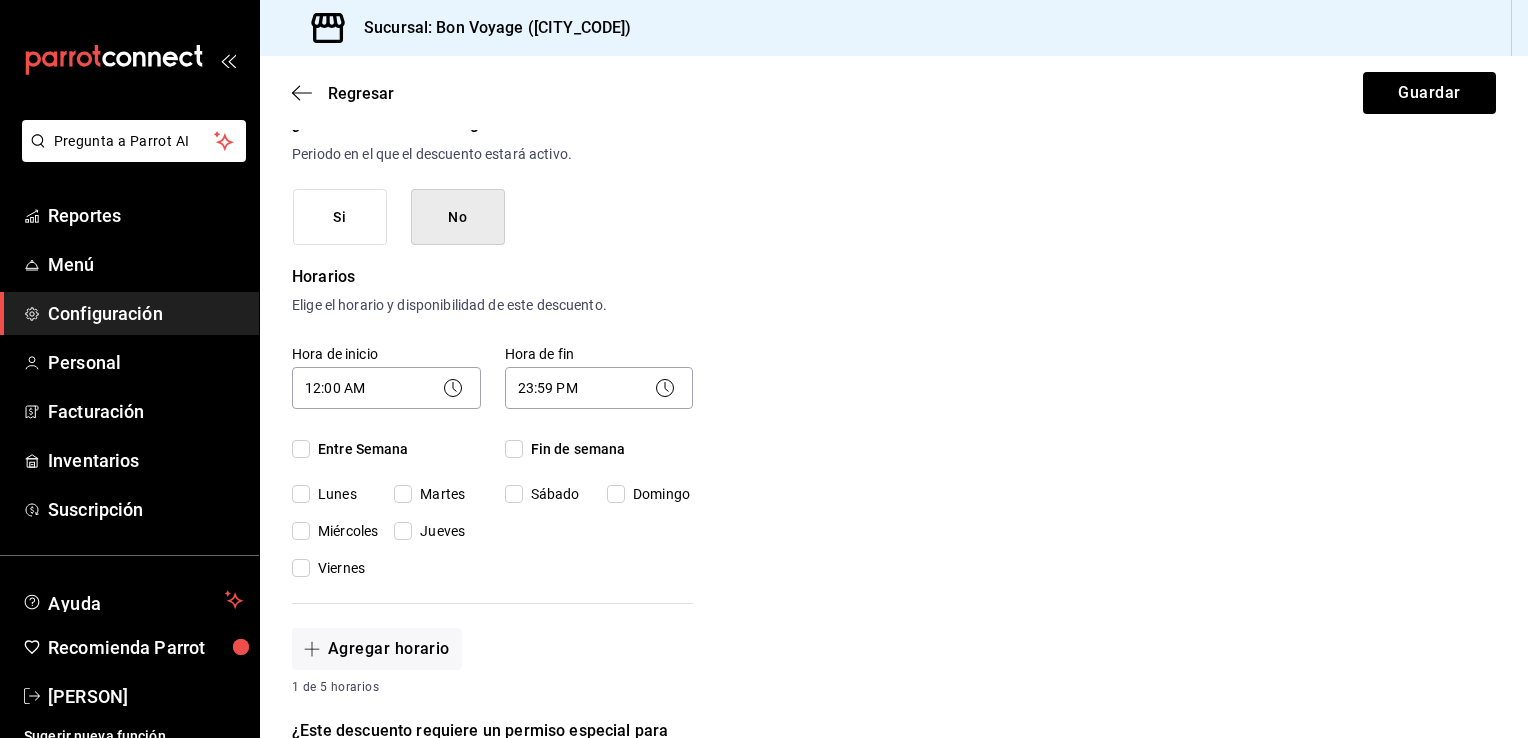 click on "Entre Semana" at bounding box center [359, 449] 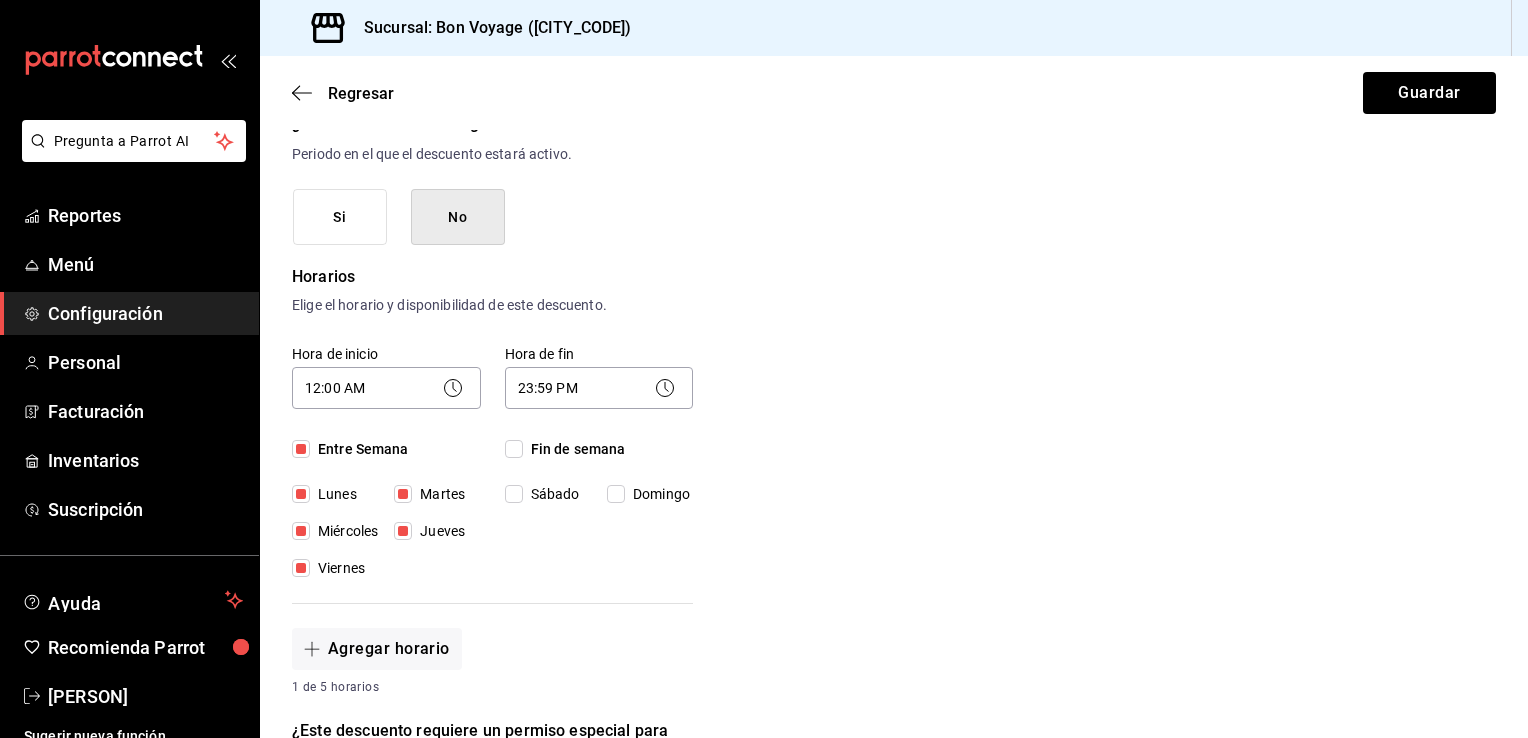 click on "Fin de semana" at bounding box center (514, 449) 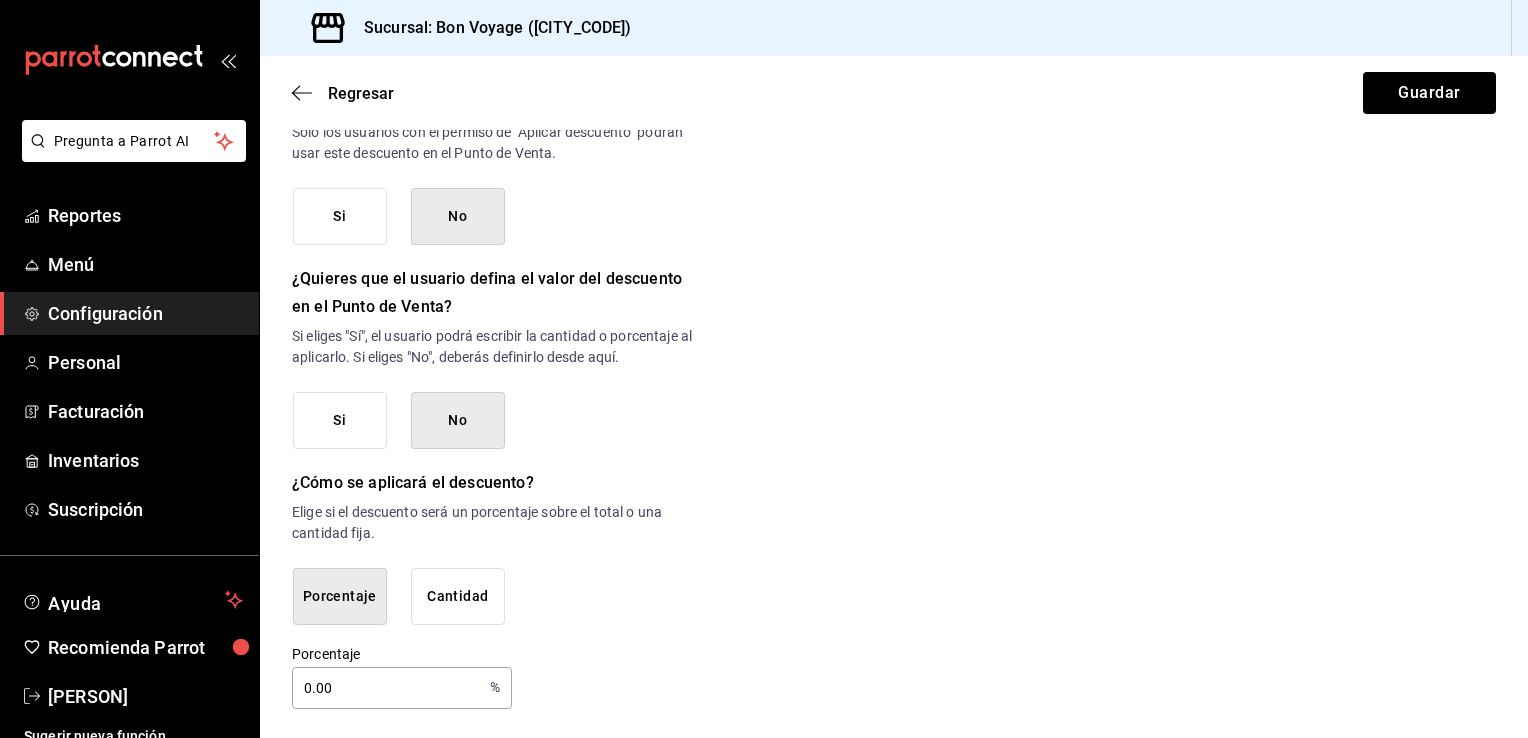 scroll, scrollTop: 932, scrollLeft: 0, axis: vertical 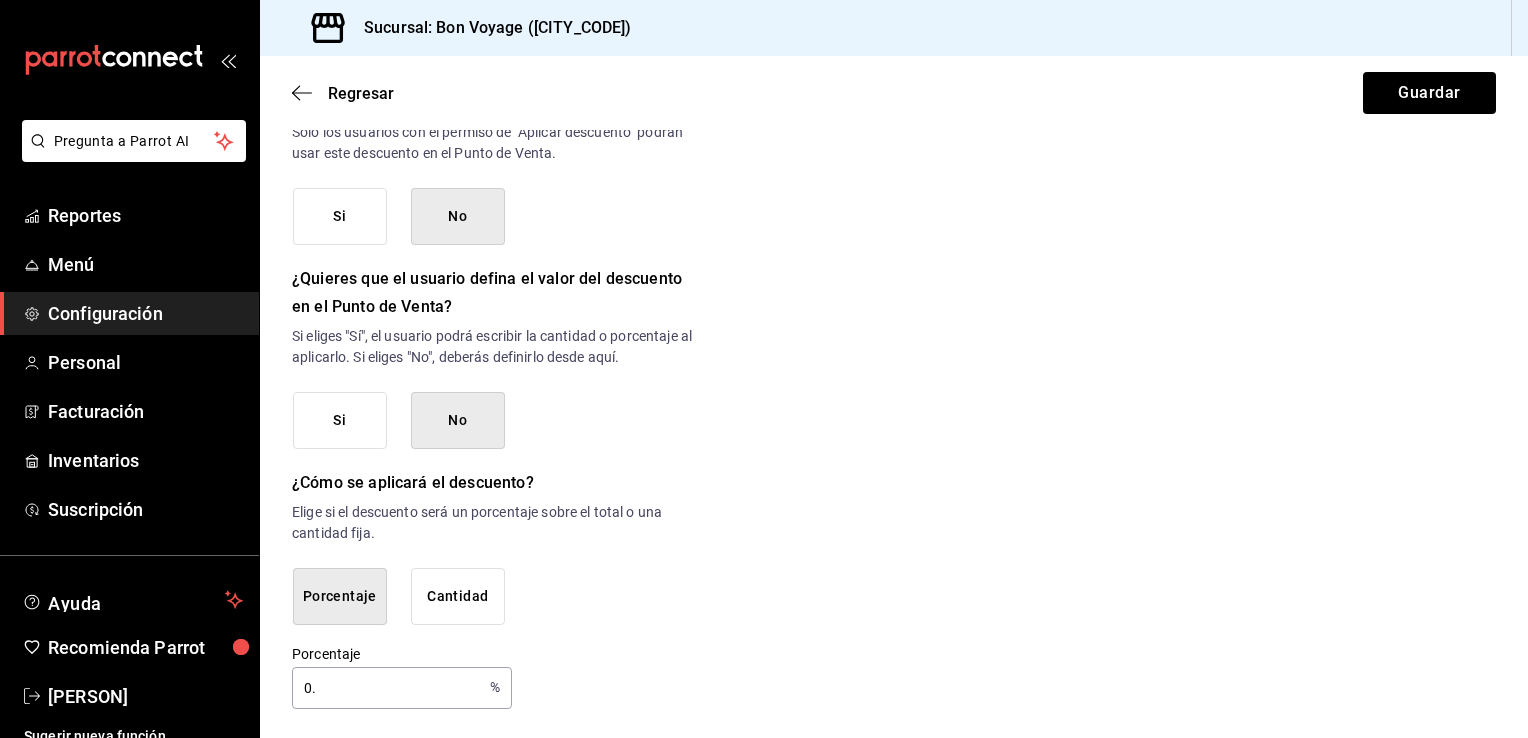 type on "0" 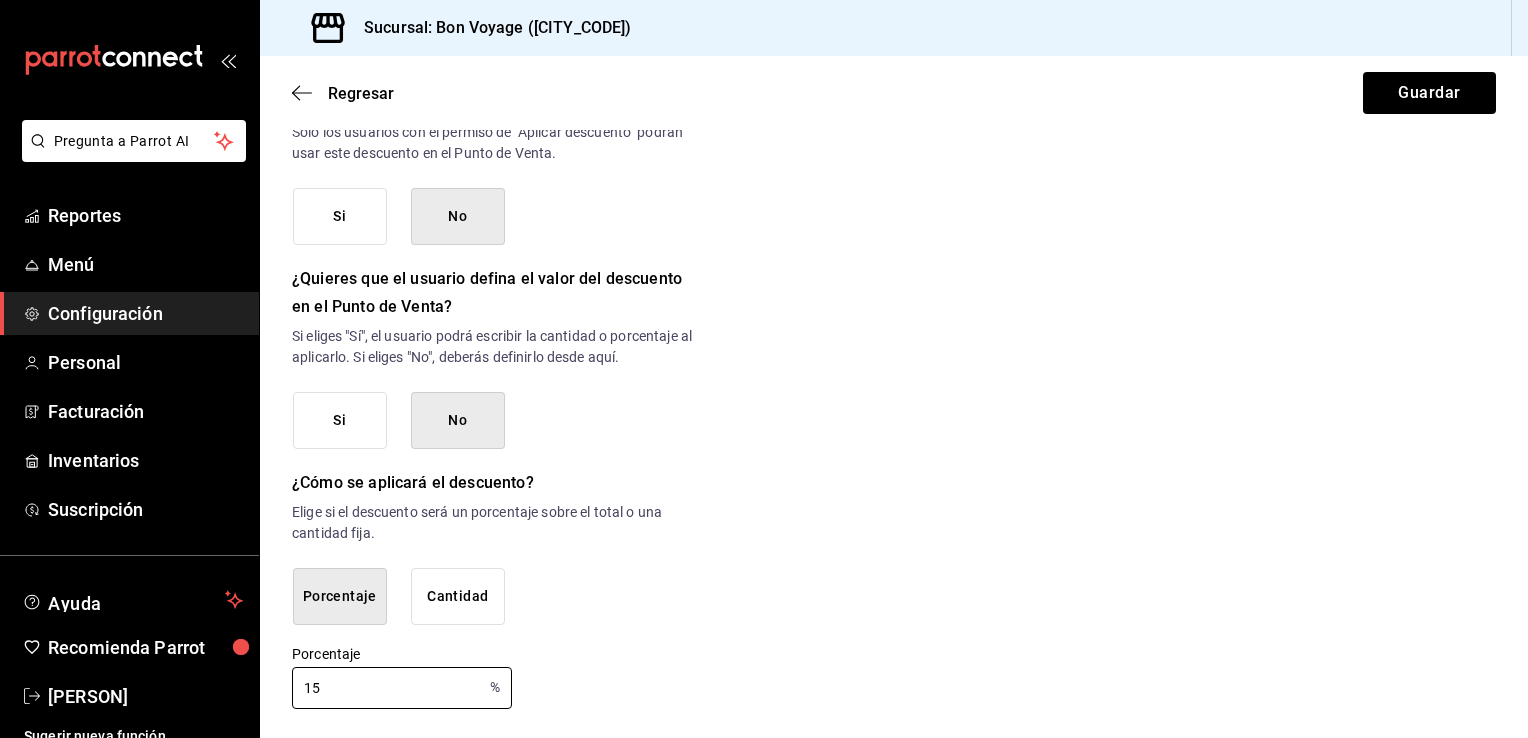 type on "15" 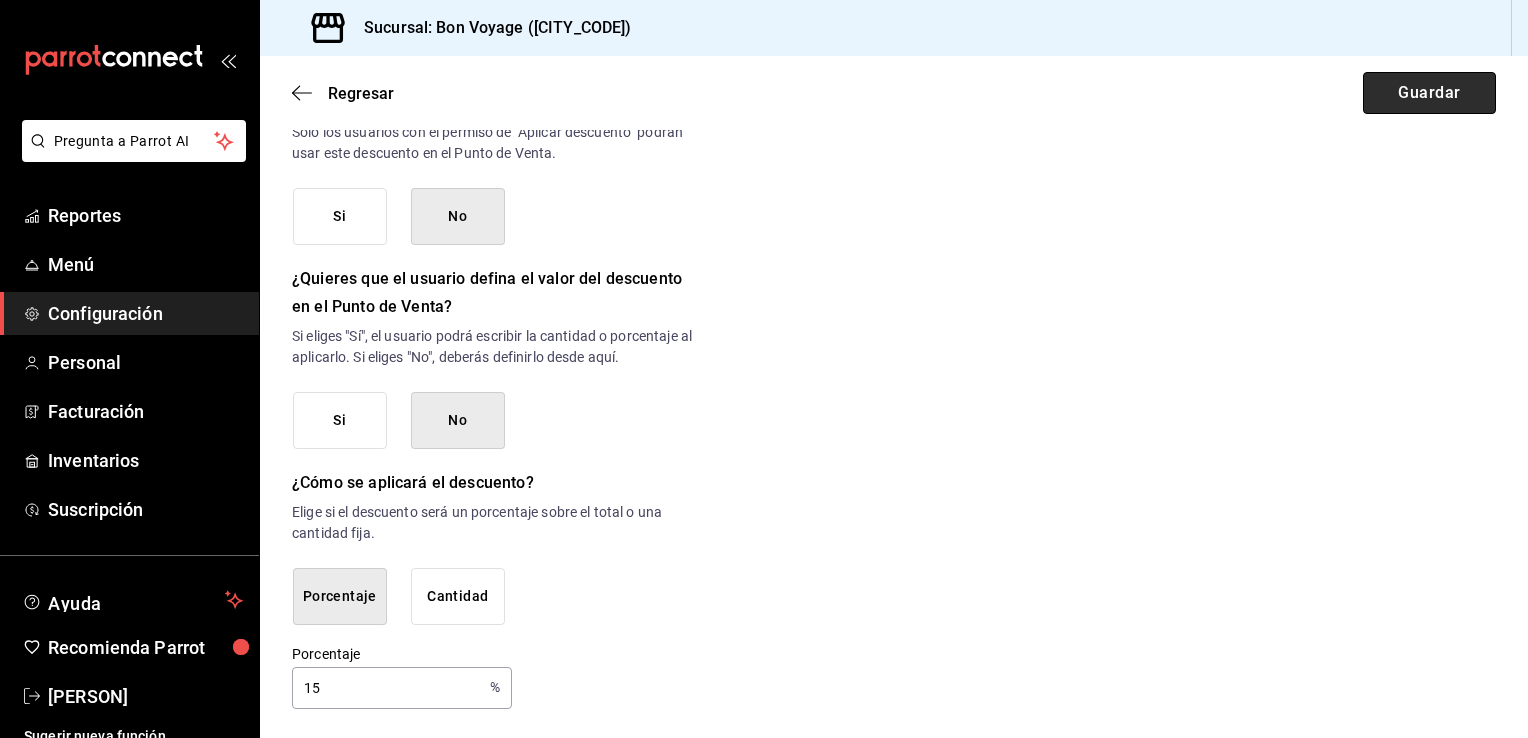 click on "Guardar" at bounding box center [1429, 93] 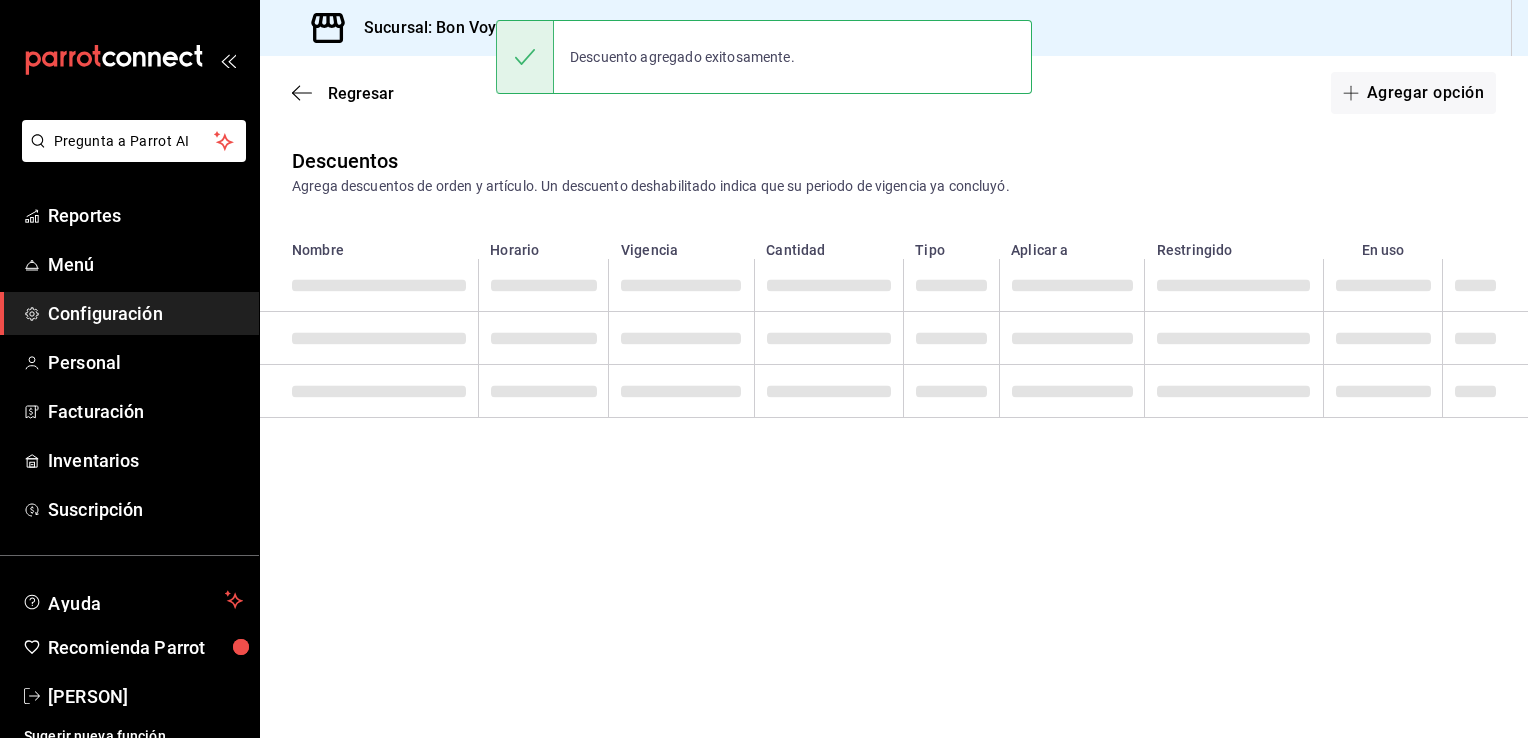 scroll, scrollTop: 0, scrollLeft: 0, axis: both 